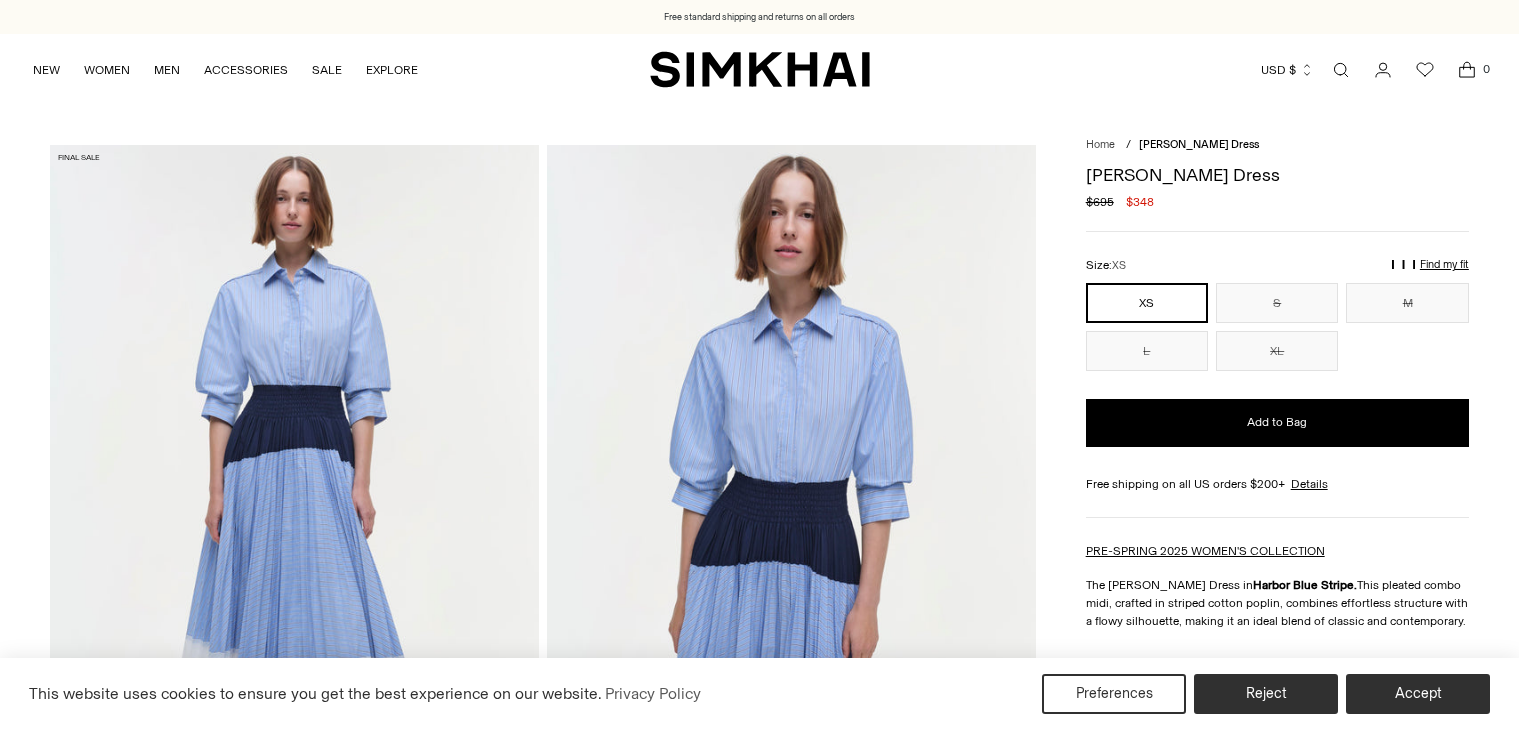 scroll, scrollTop: 100, scrollLeft: 0, axis: vertical 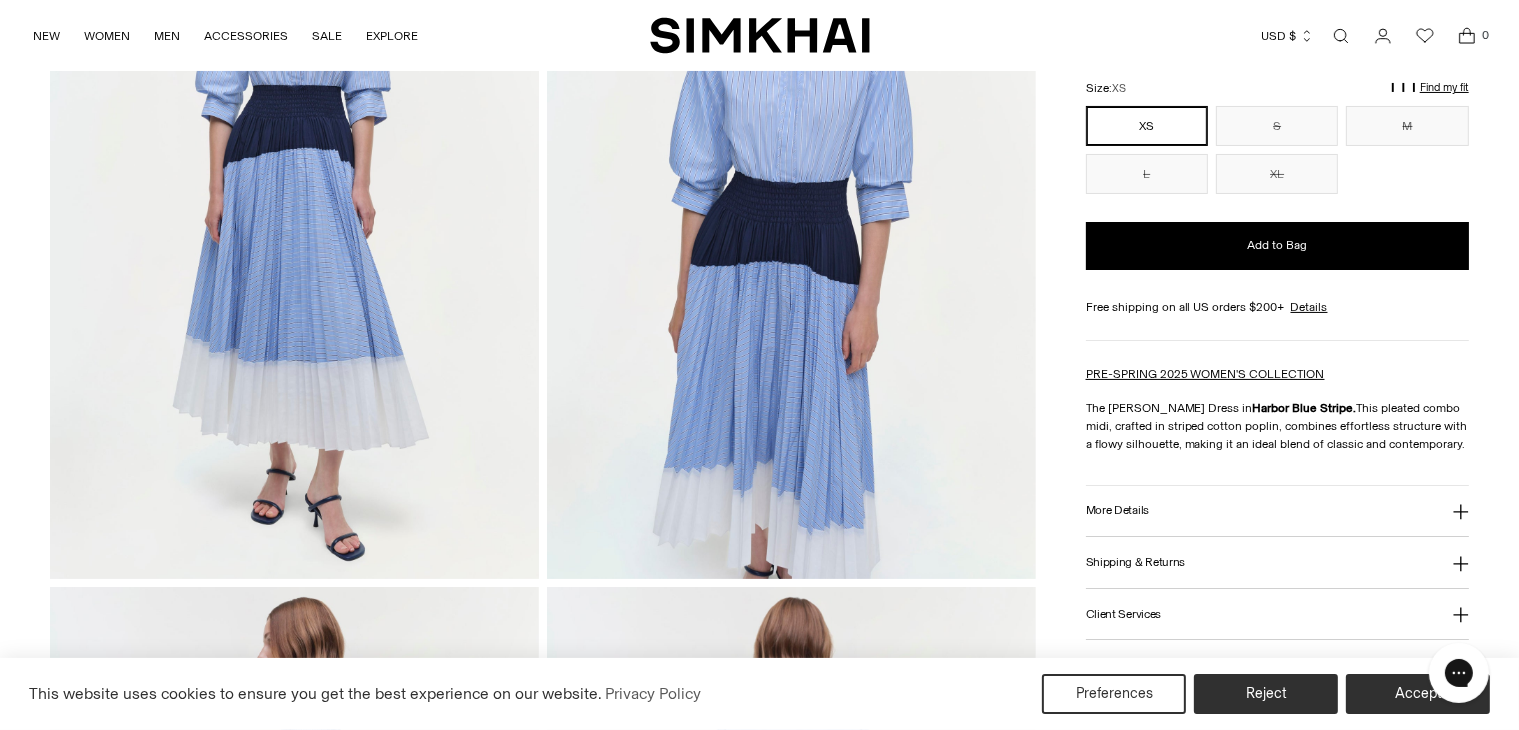 drag, startPoint x: 28, startPoint y: 574, endPoint x: 76, endPoint y: 544, distance: 56.603886 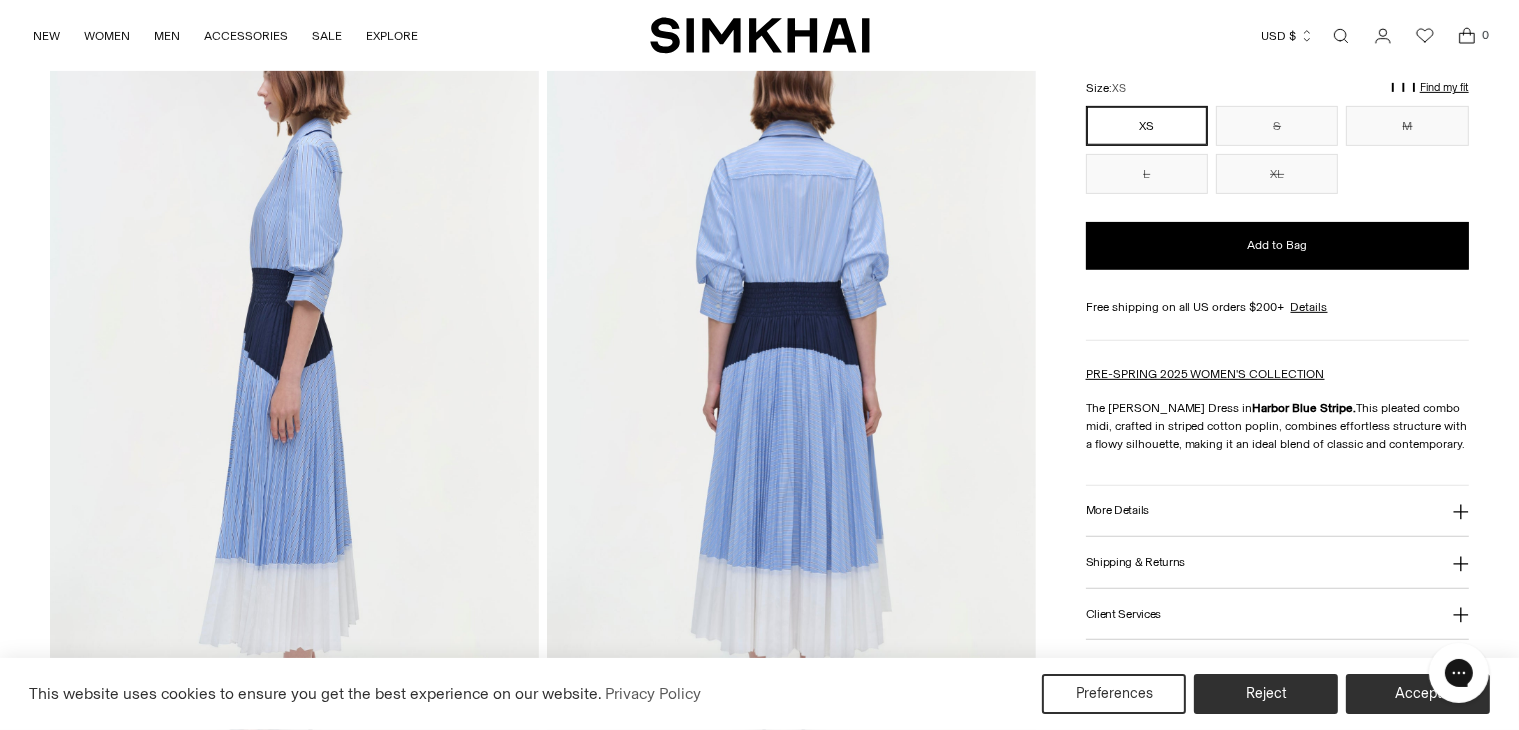 scroll, scrollTop: 900, scrollLeft: 0, axis: vertical 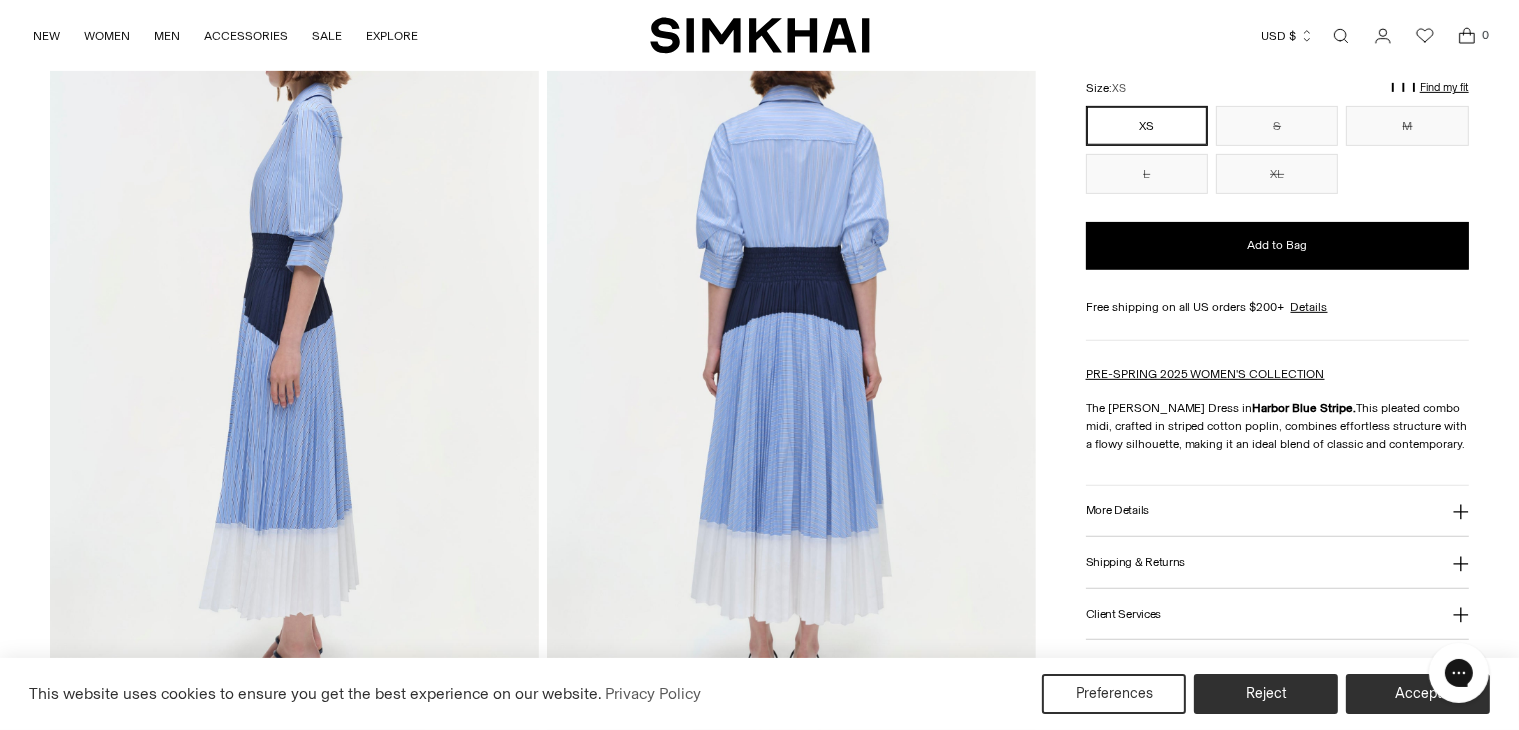 drag, startPoint x: 24, startPoint y: 481, endPoint x: 36, endPoint y: 481, distance: 12 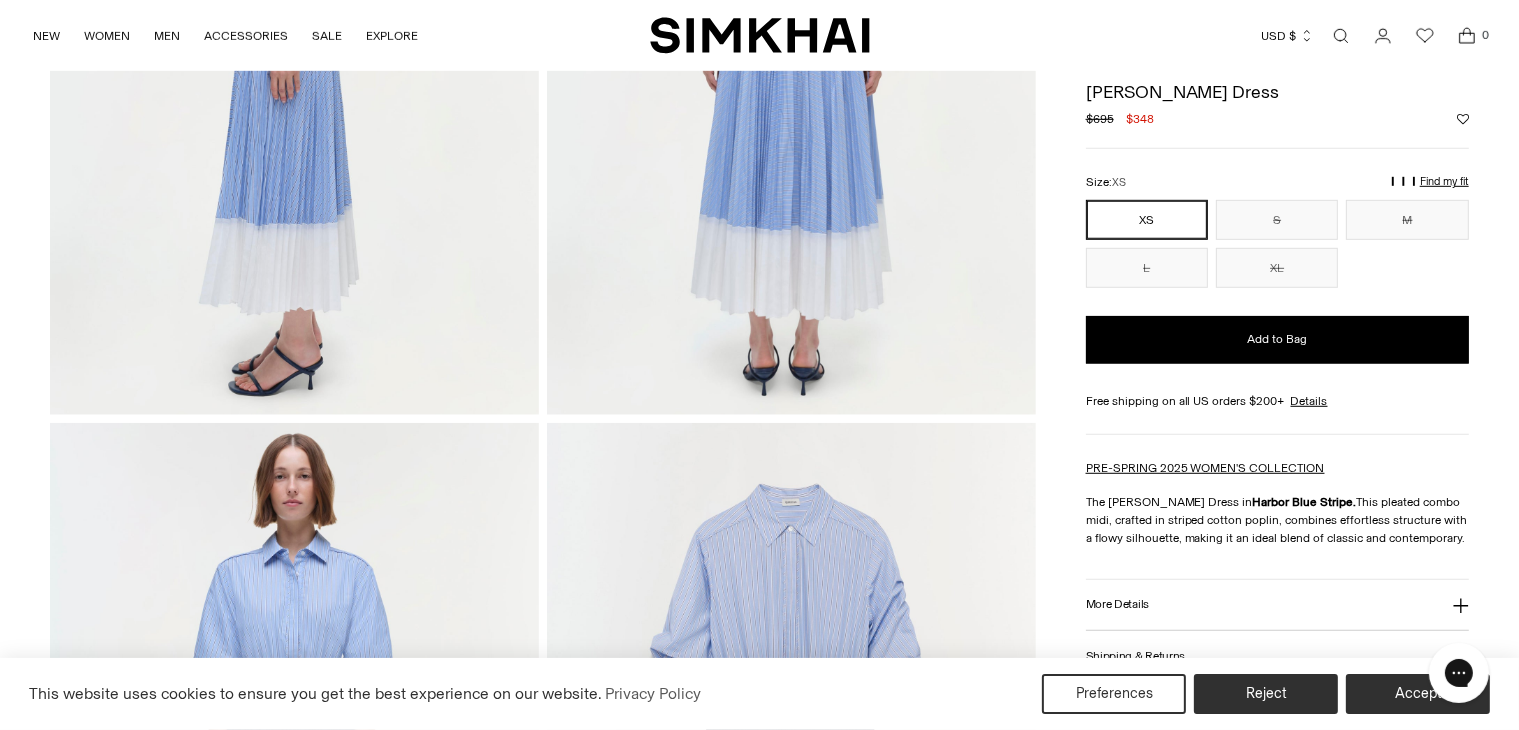 scroll, scrollTop: 1200, scrollLeft: 0, axis: vertical 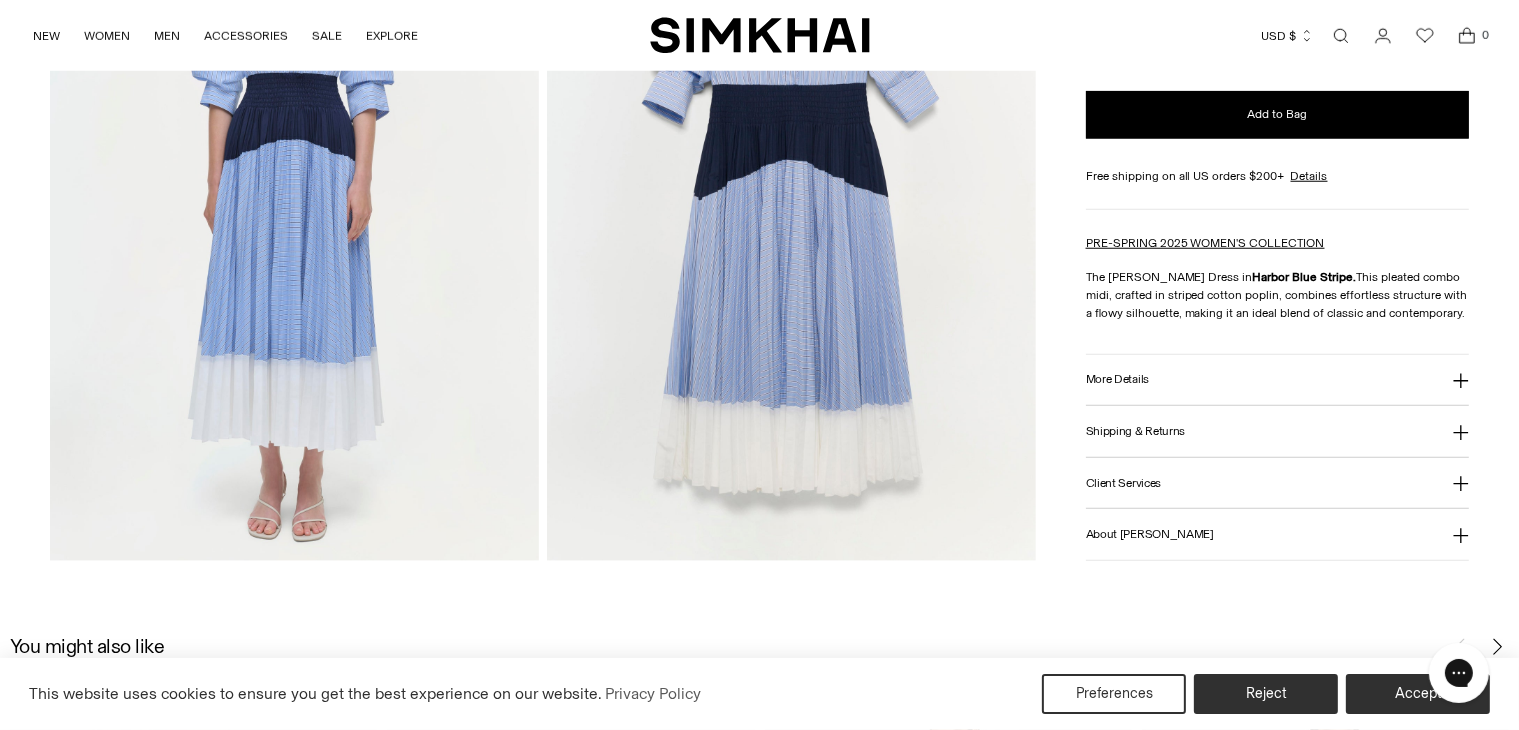 click at bounding box center [791, 194] 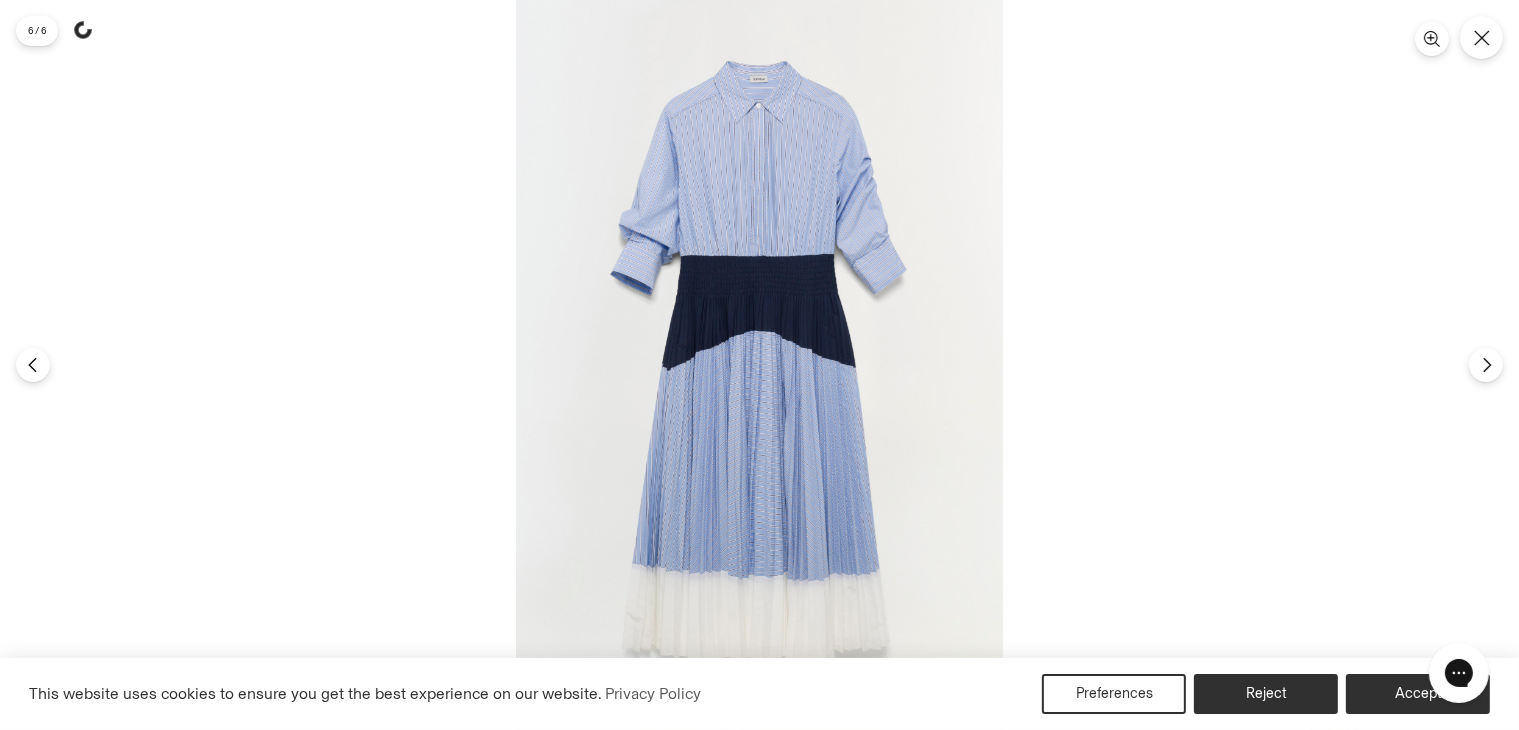 click at bounding box center [759, 365] 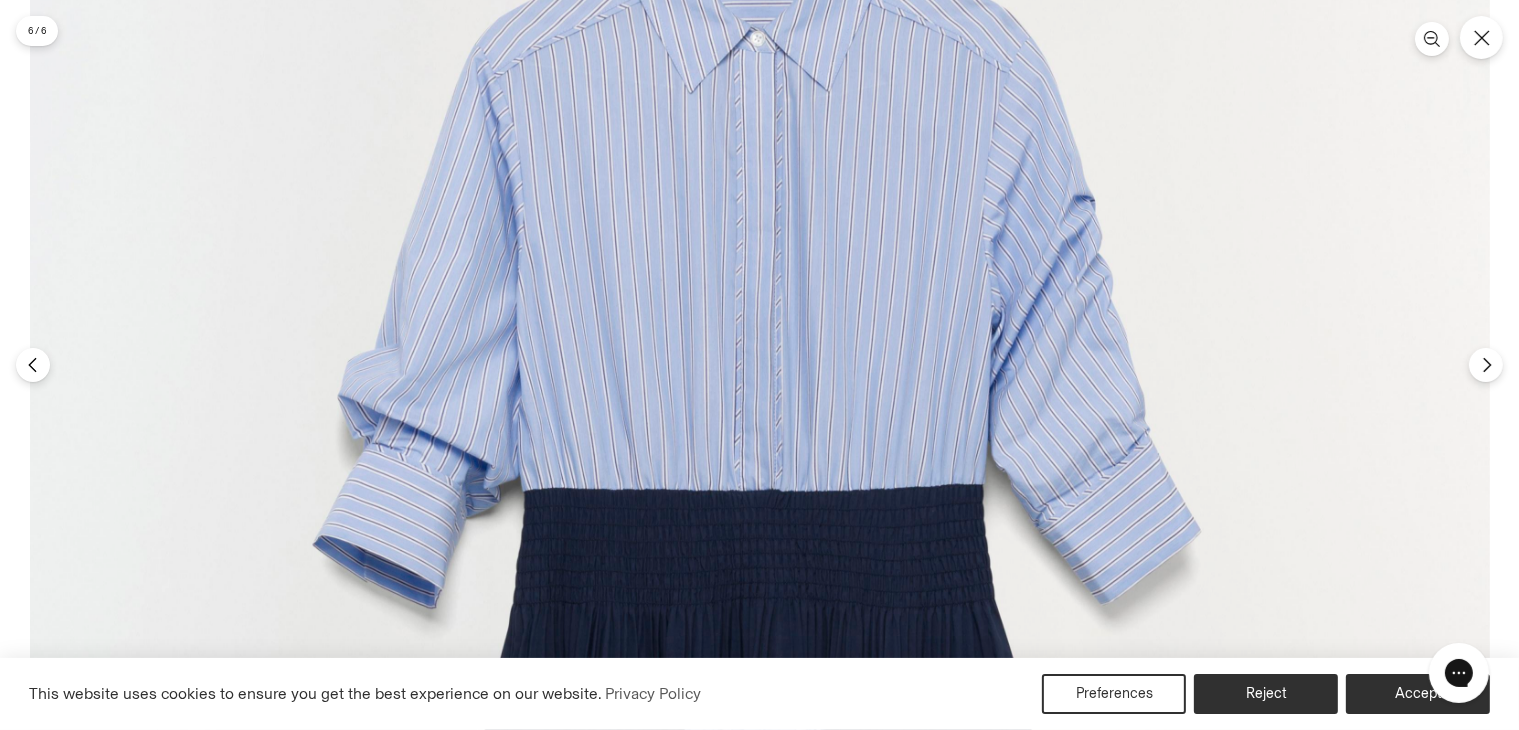 click at bounding box center [760, 817] 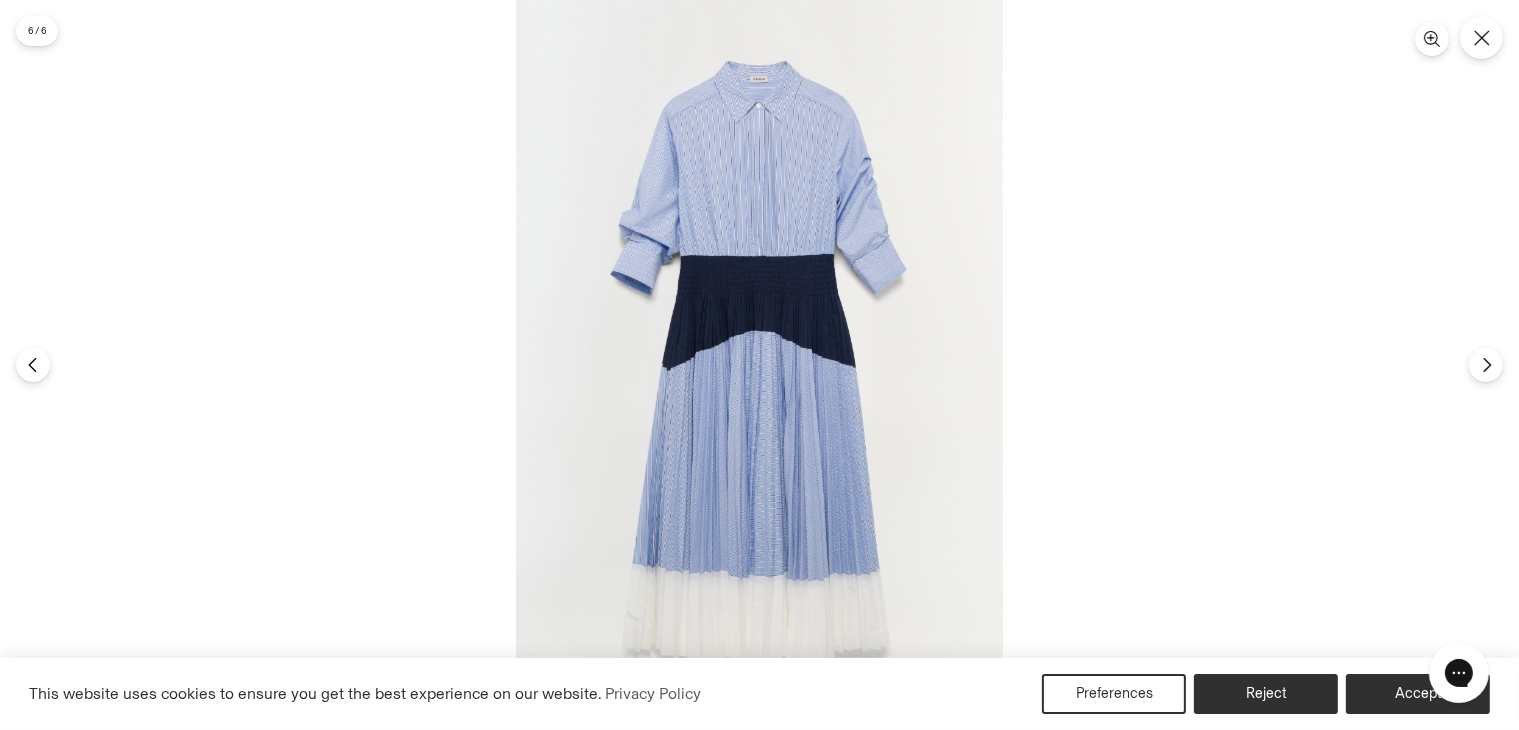 click at bounding box center [759, 365] 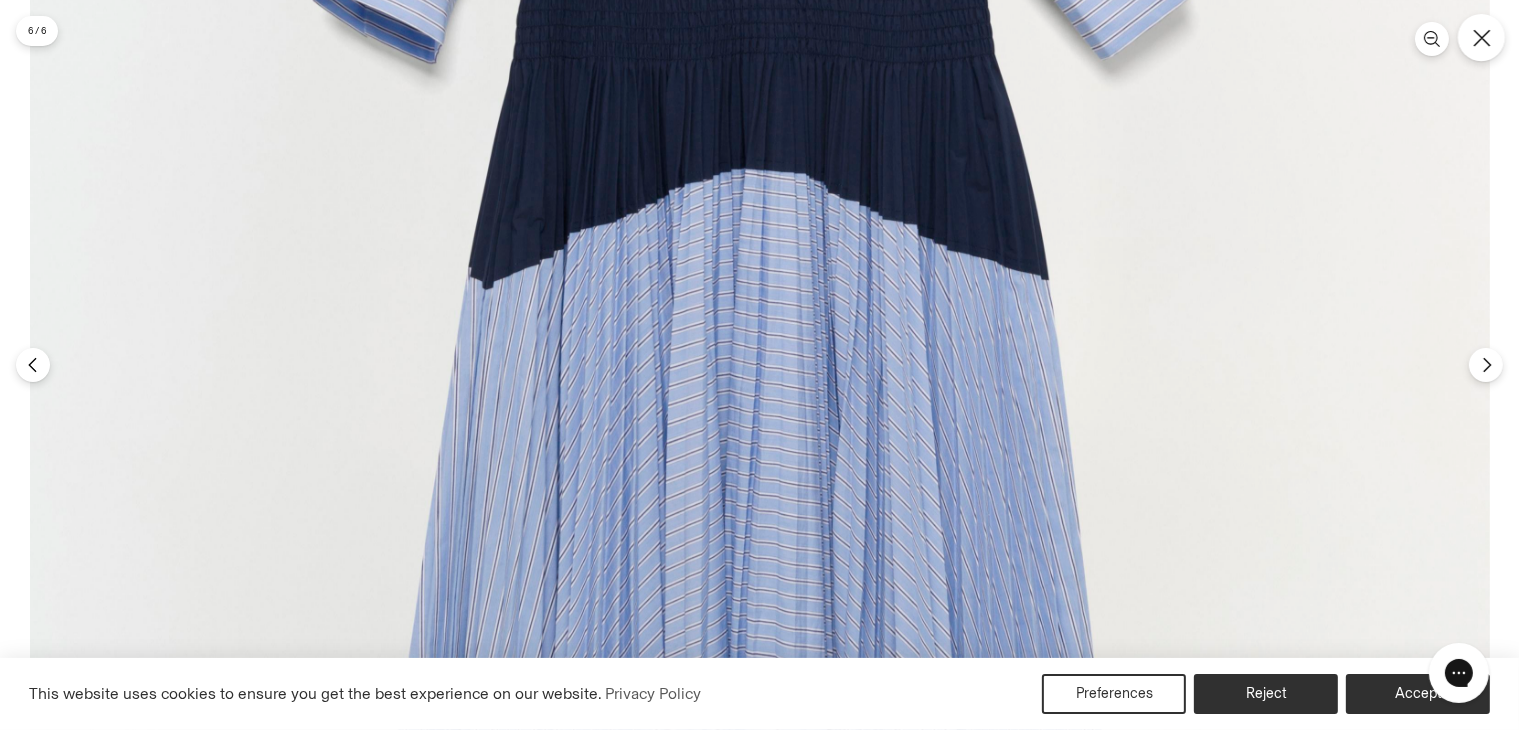 click at bounding box center [1481, 37] 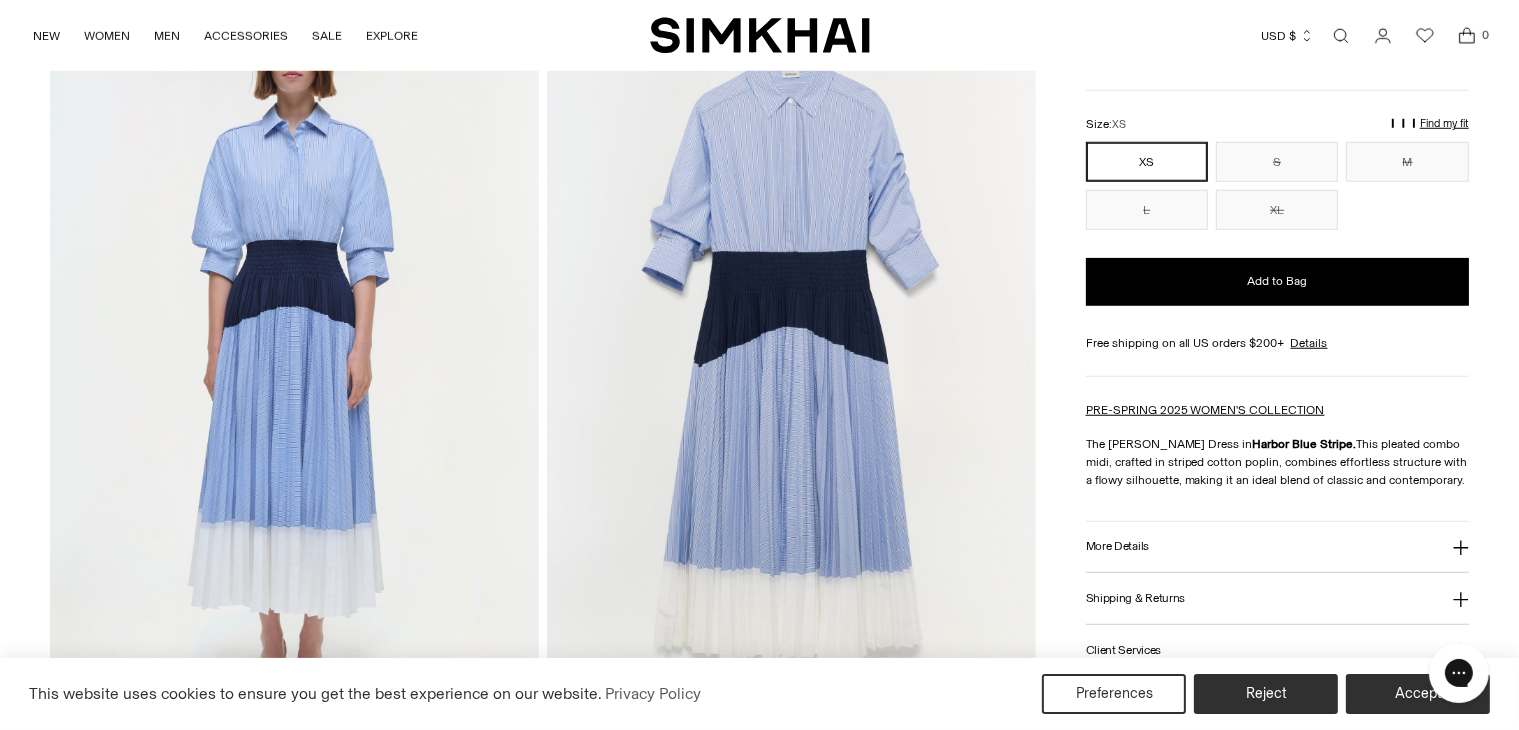 scroll, scrollTop: 1600, scrollLeft: 0, axis: vertical 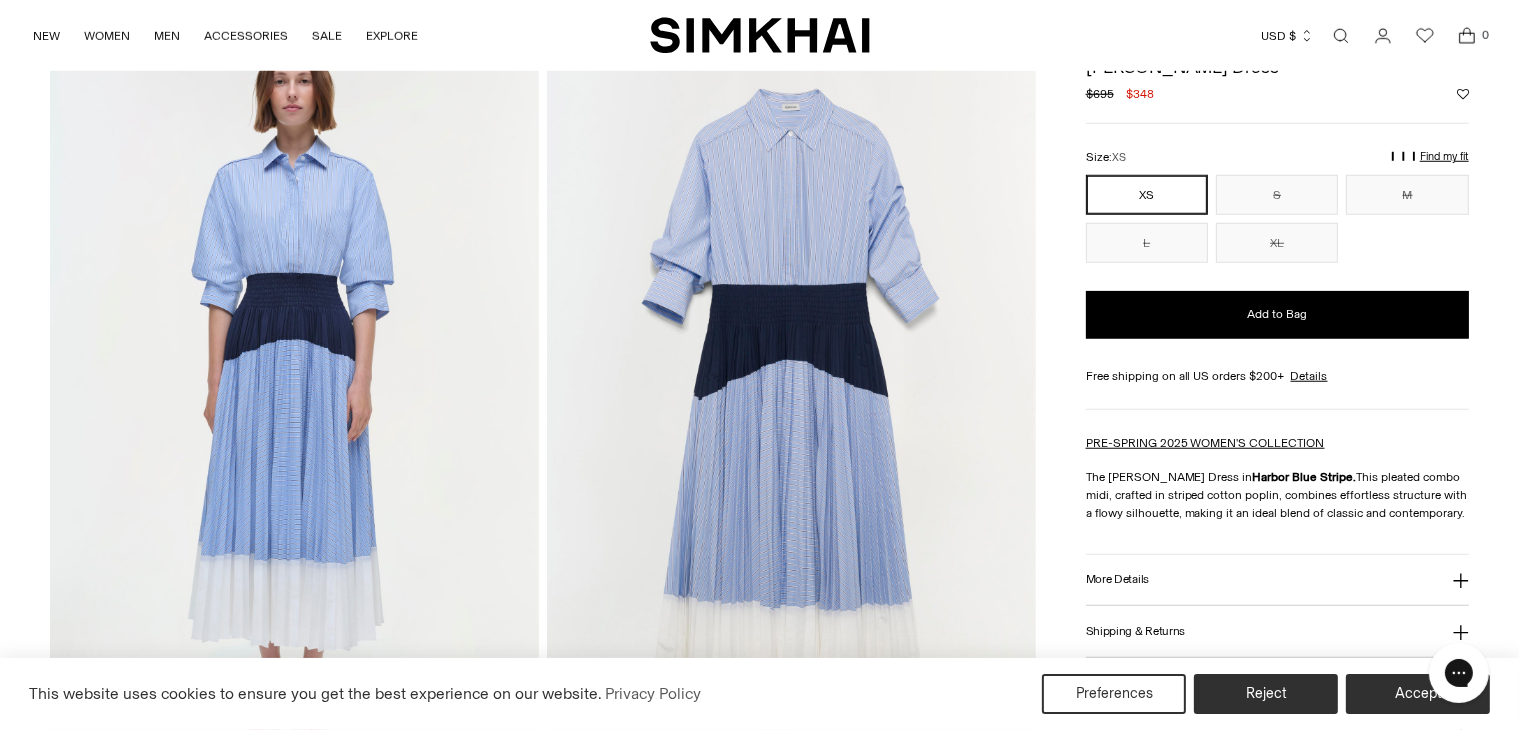click at bounding box center (294, 394) 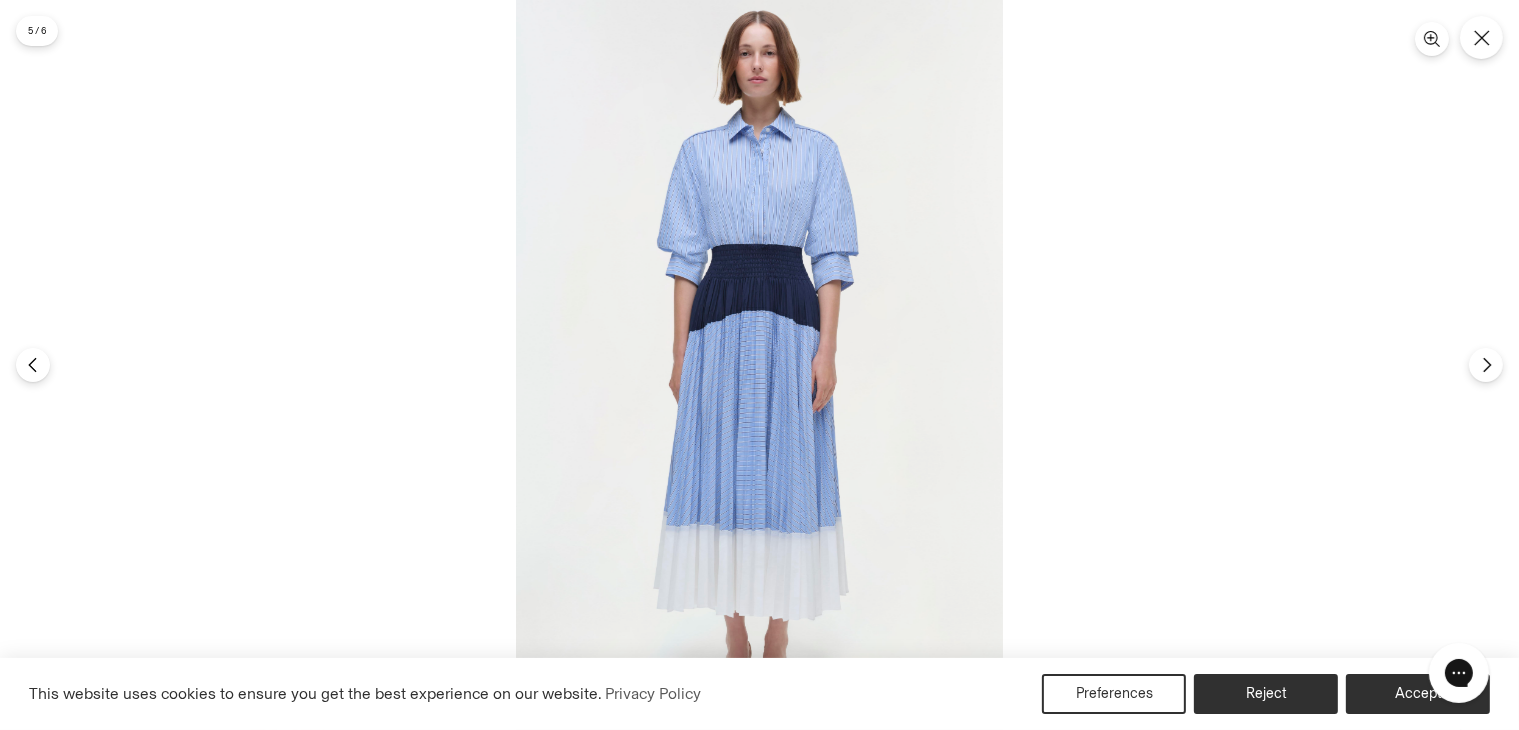 click at bounding box center (759, 365) 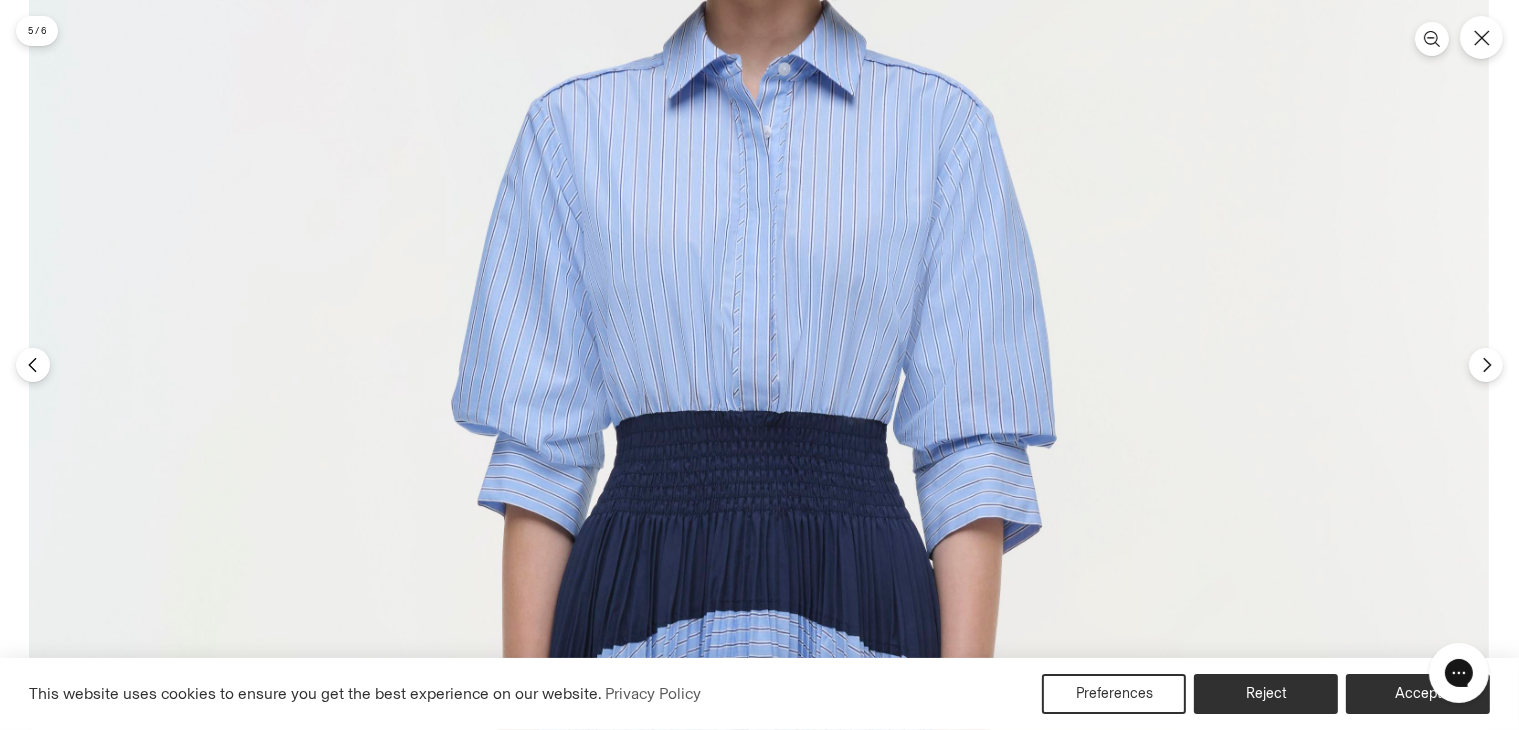 click at bounding box center (759, 774) 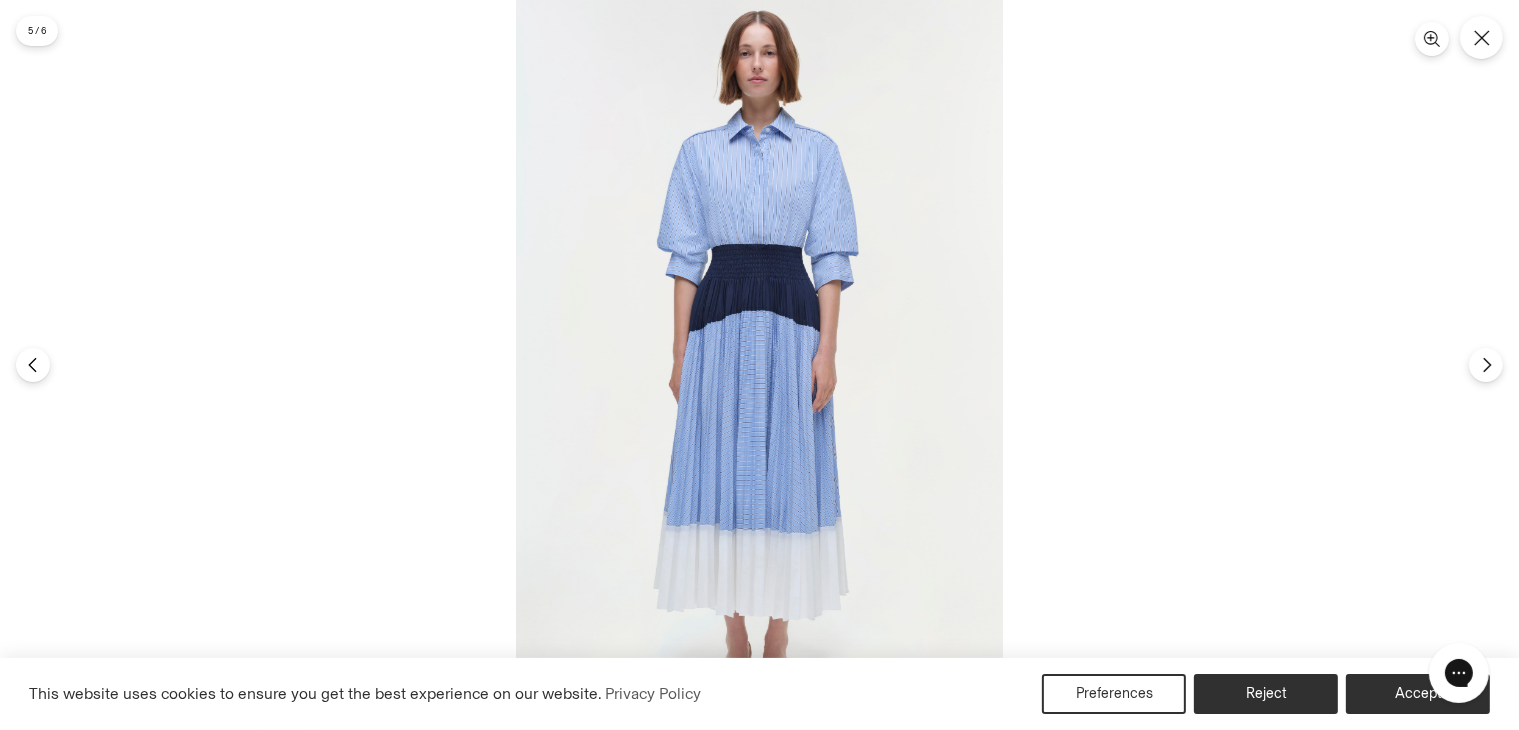 click at bounding box center [759, 365] 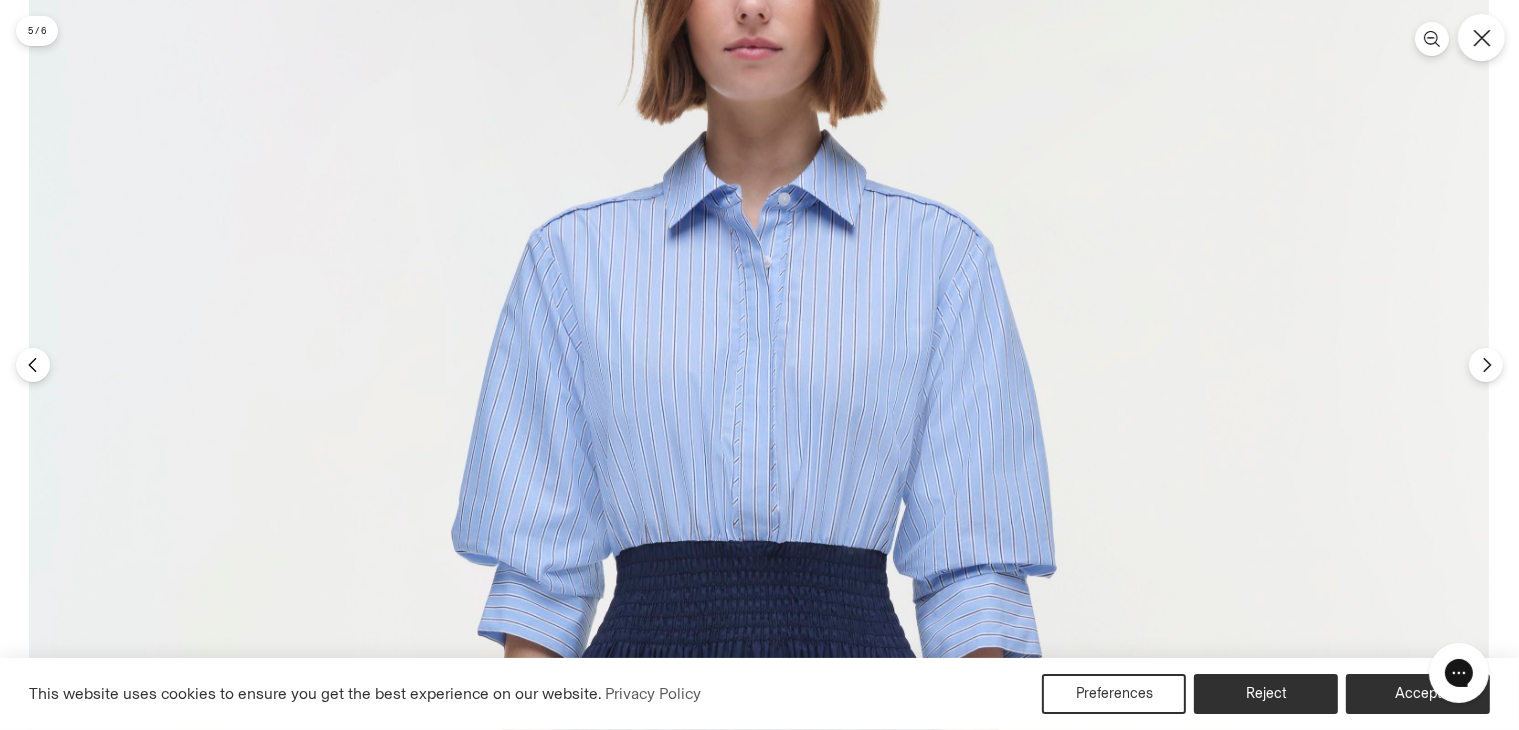click at bounding box center [1481, 37] 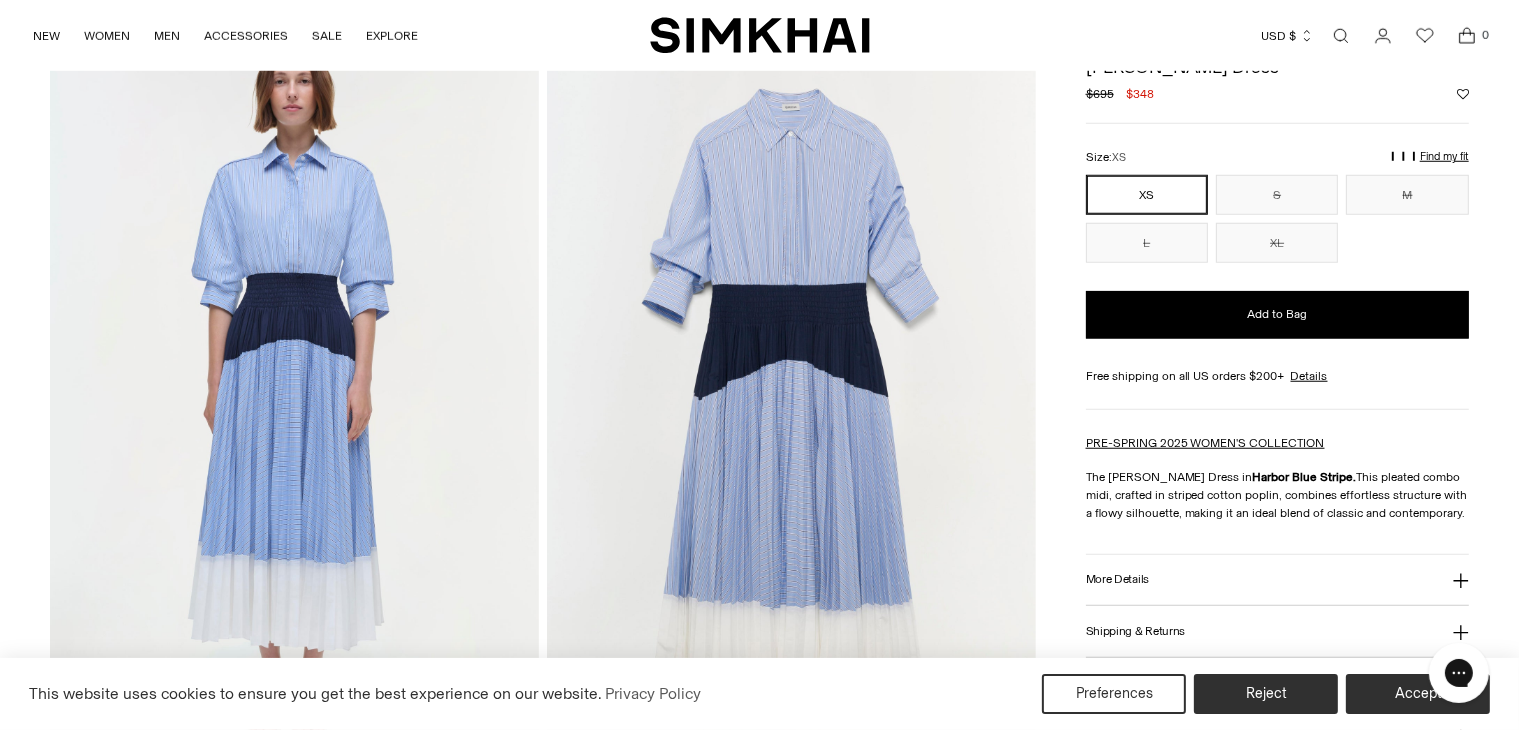 click at bounding box center (791, 394) 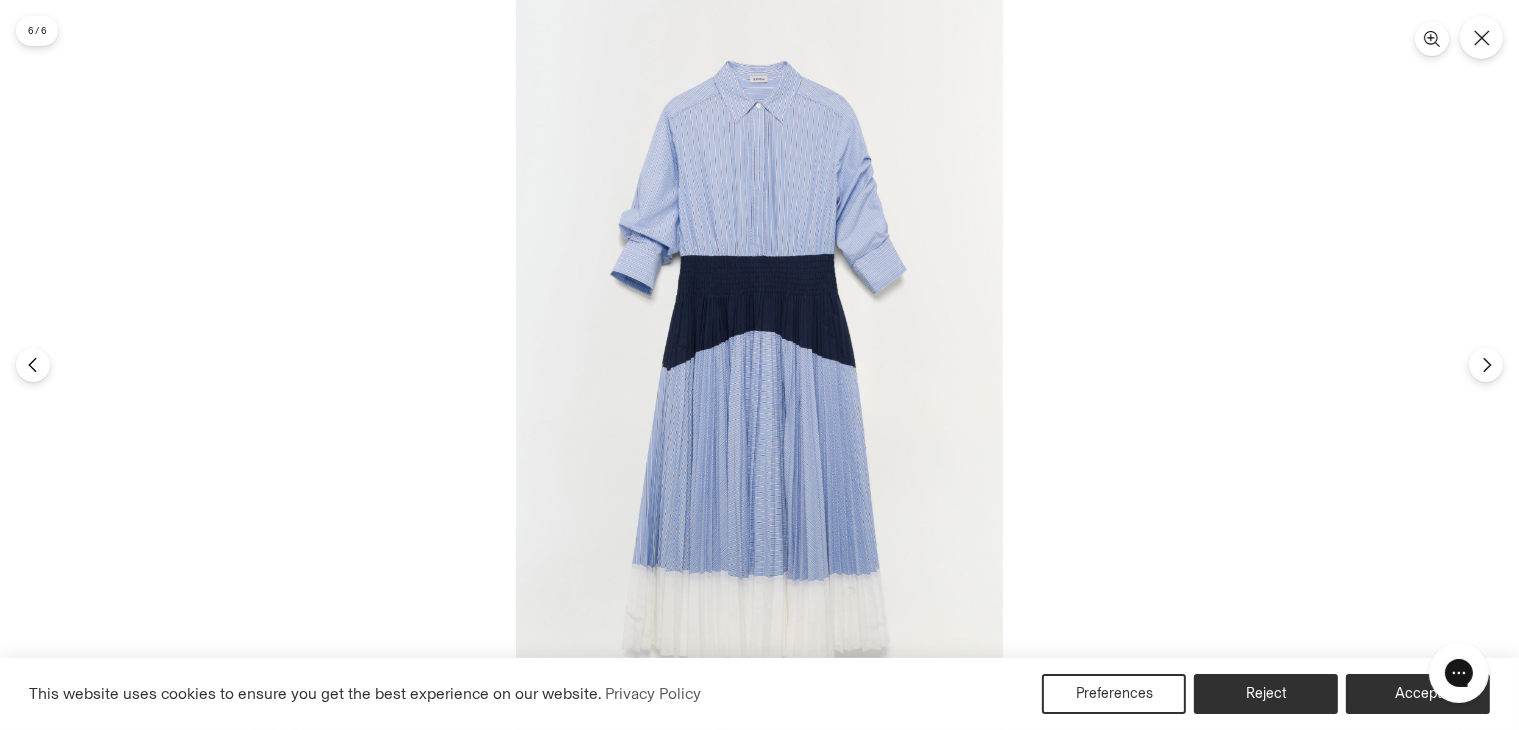 click at bounding box center [759, 365] 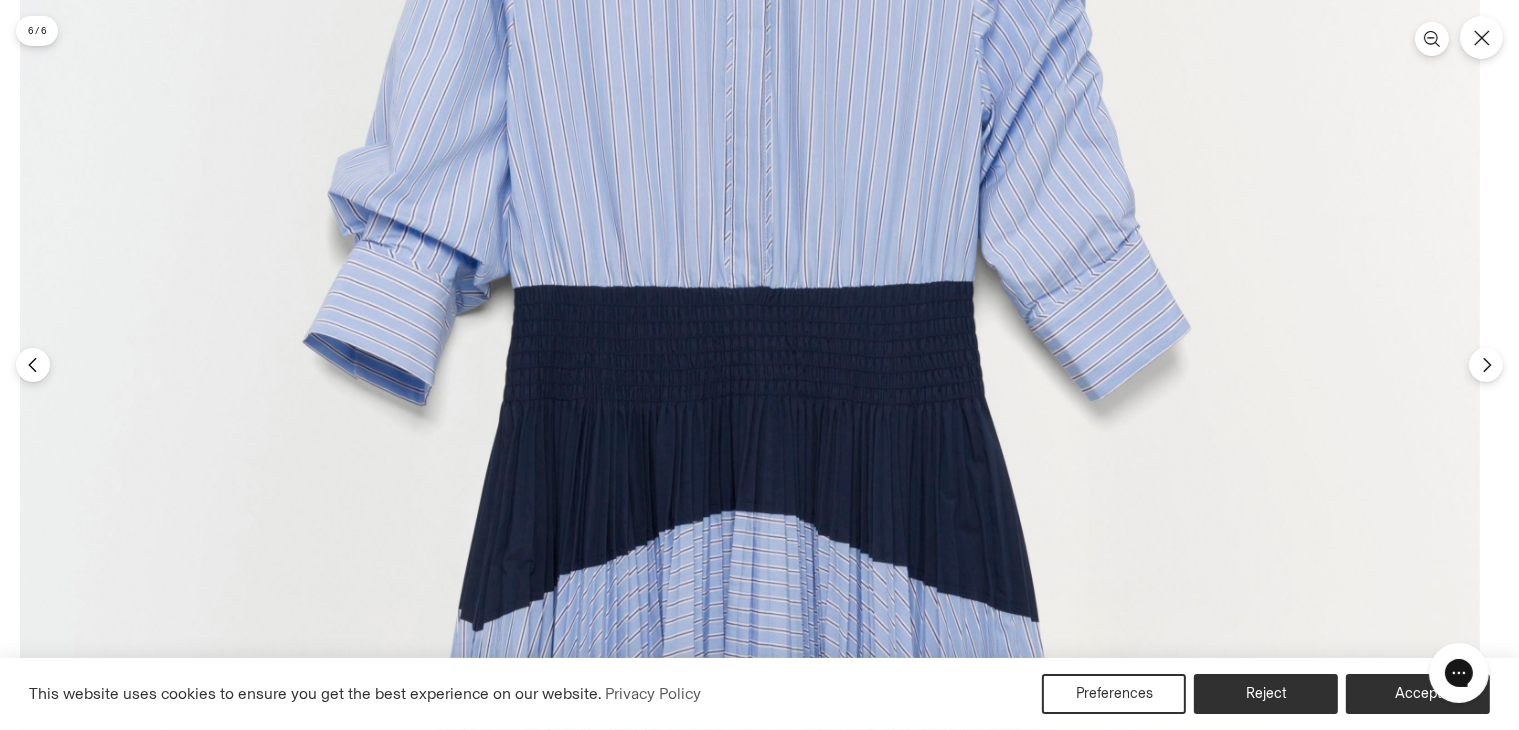 click at bounding box center (750, 614) 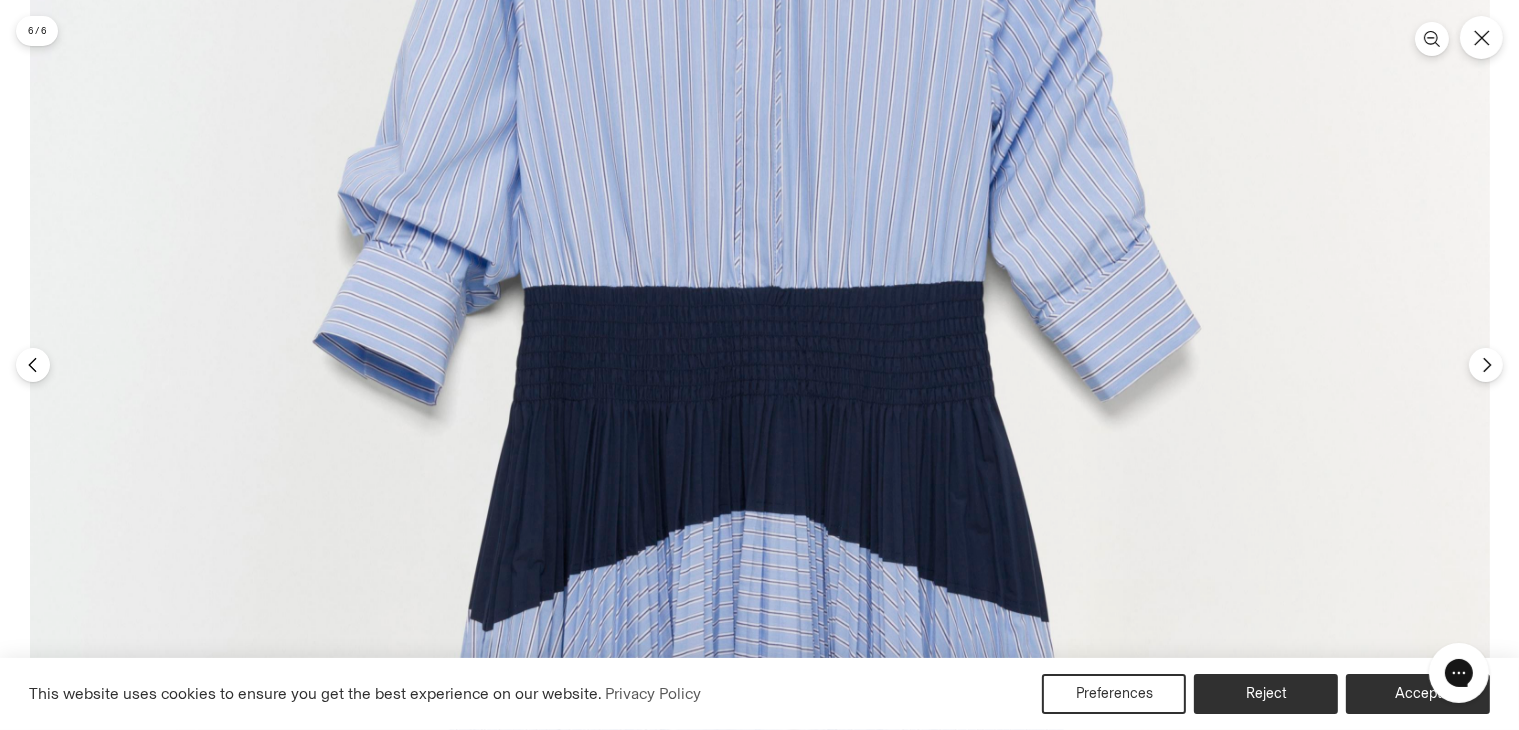 click at bounding box center (760, 614) 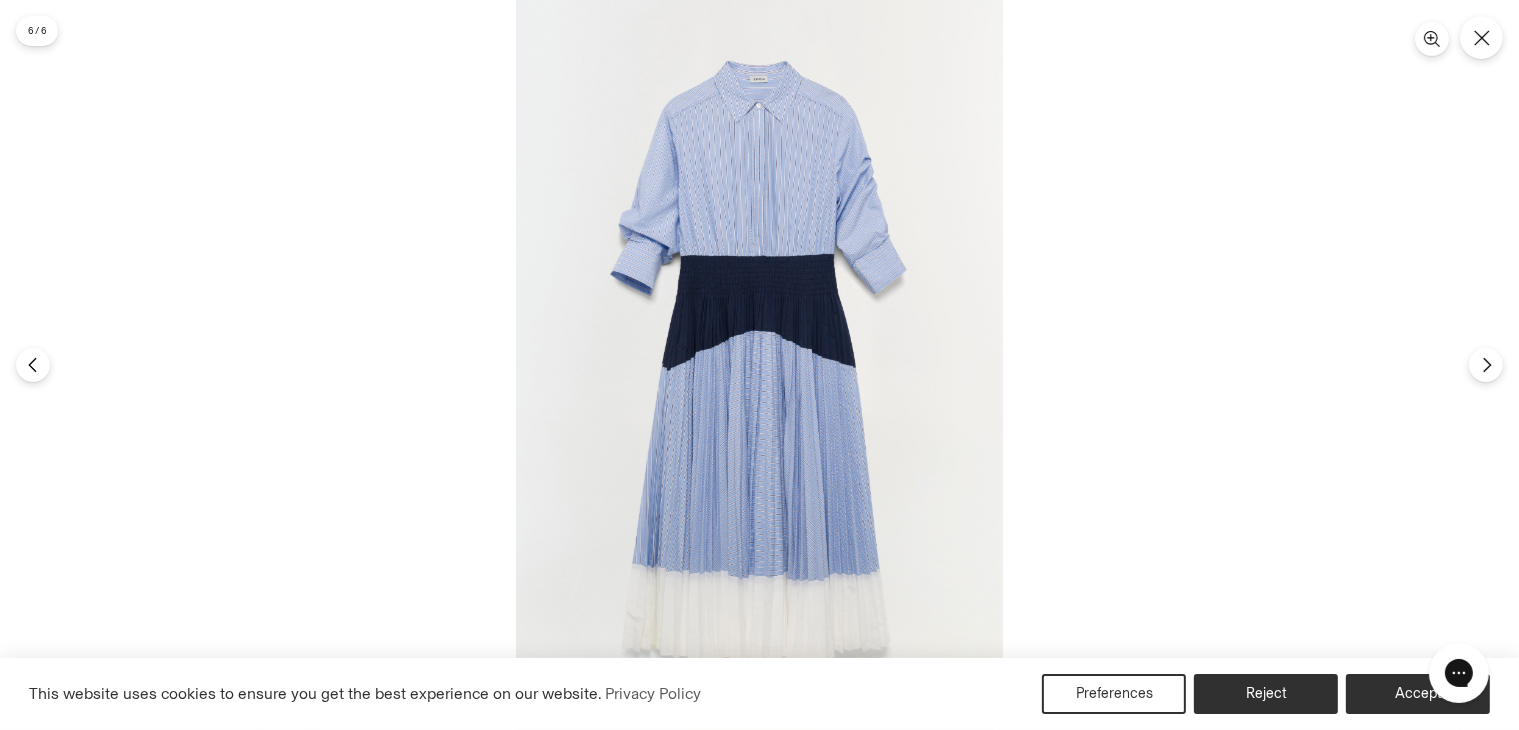 click at bounding box center (759, 365) 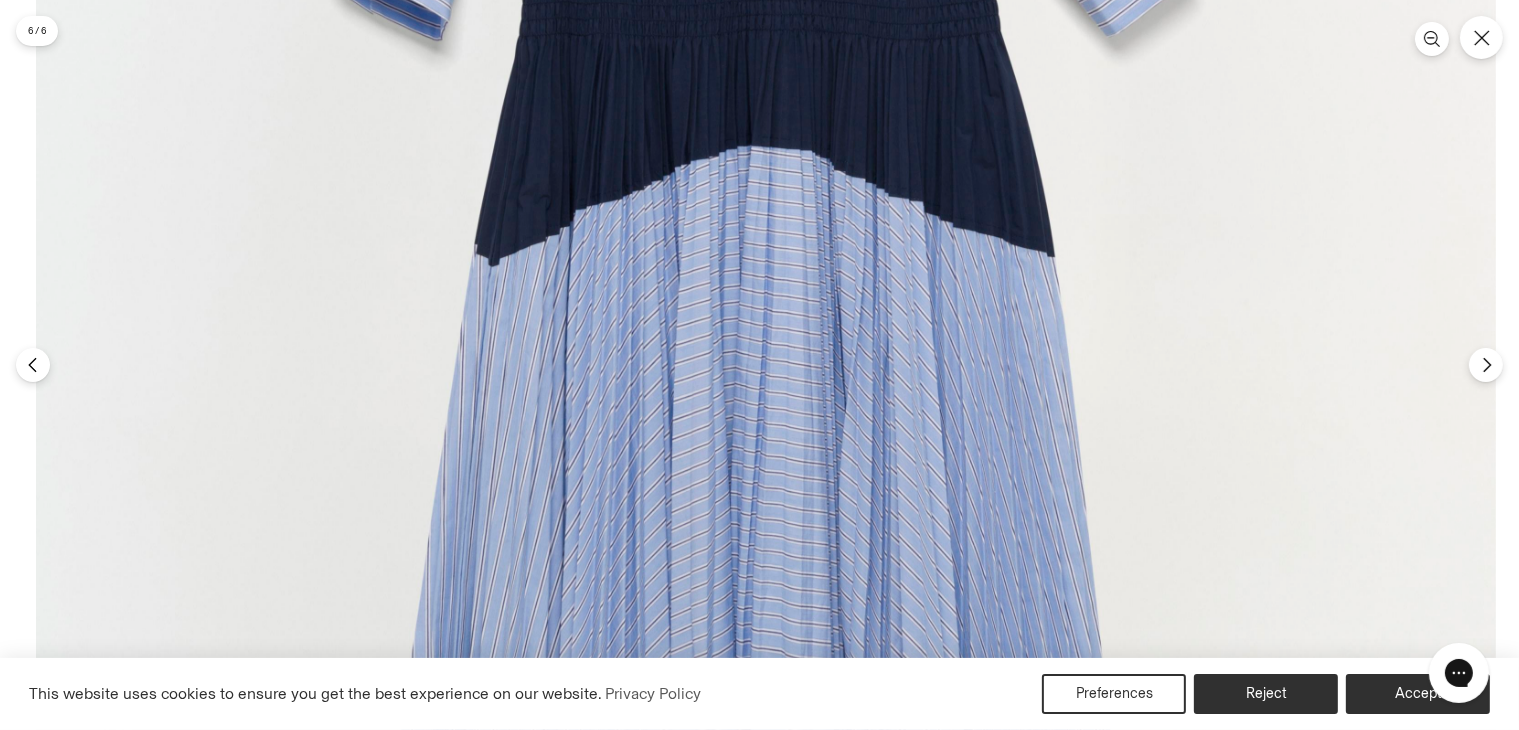 click at bounding box center [766, 249] 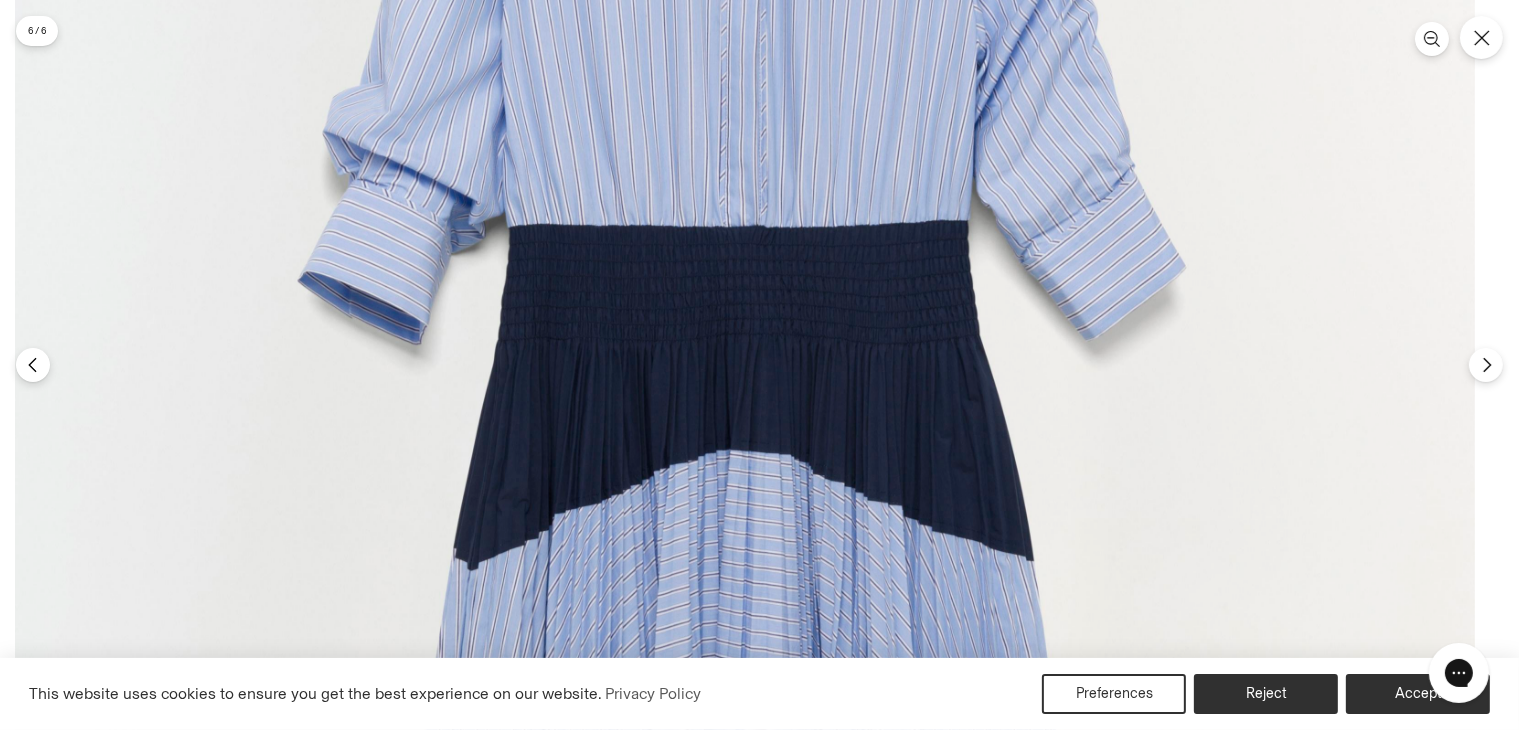 click at bounding box center (745, 553) 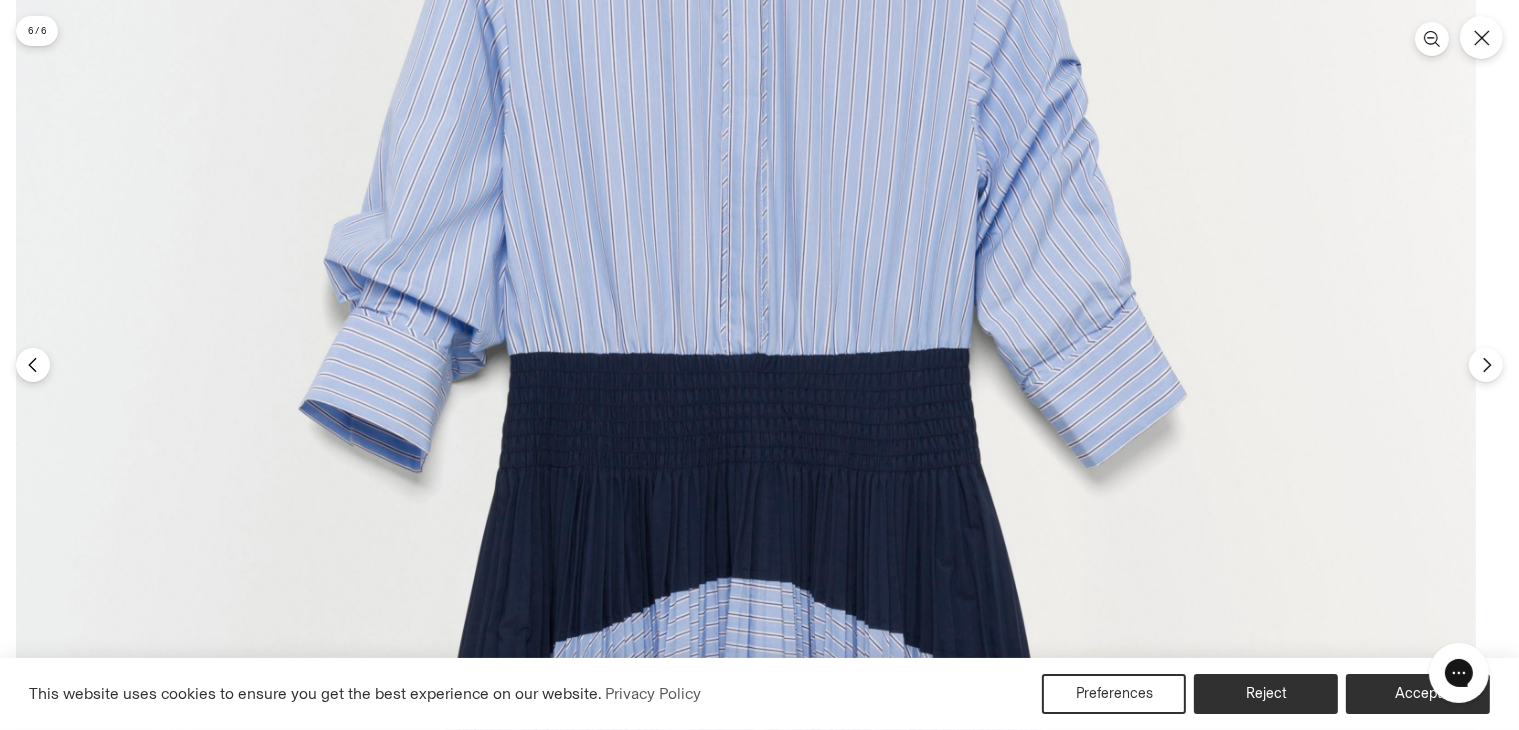 click at bounding box center [746, 681] 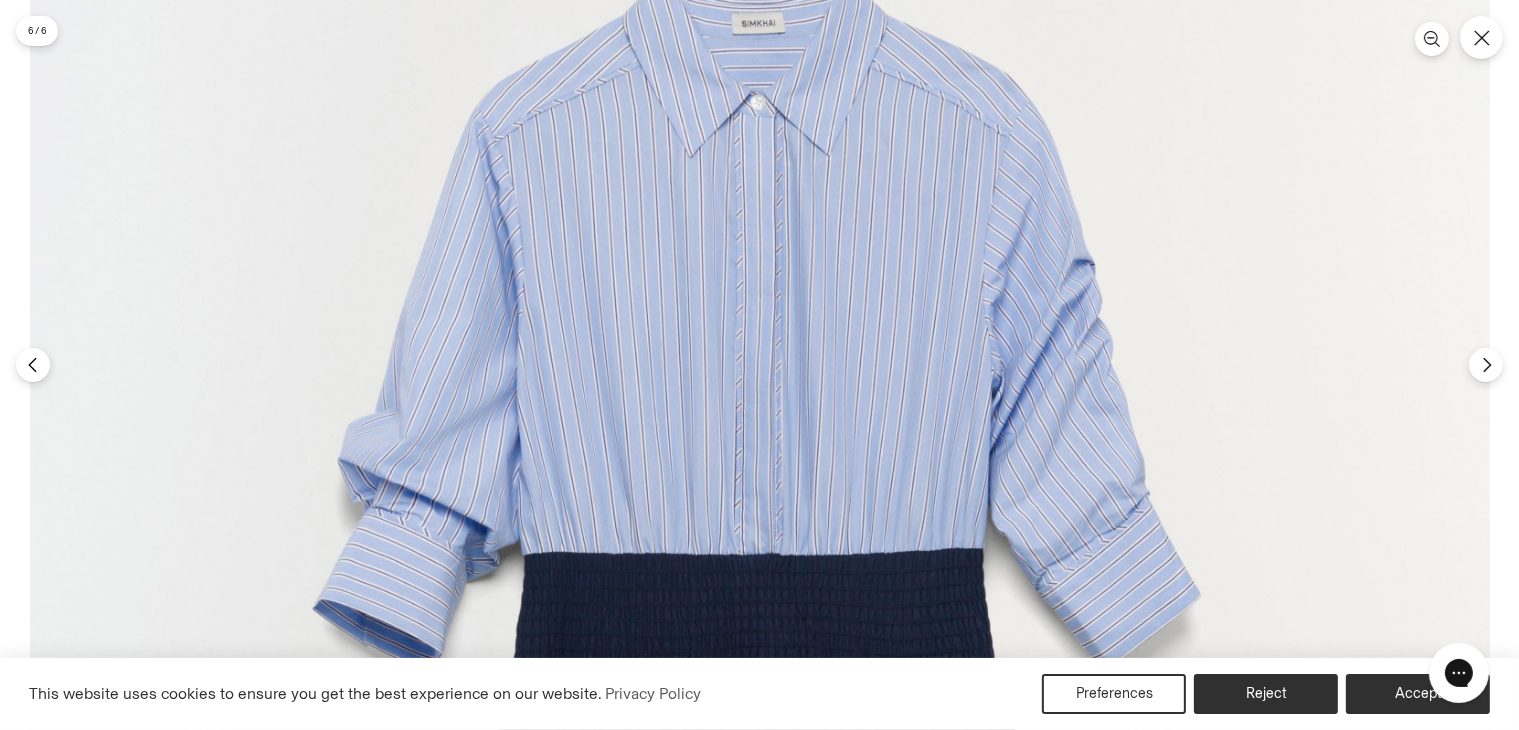 click at bounding box center [760, 881] 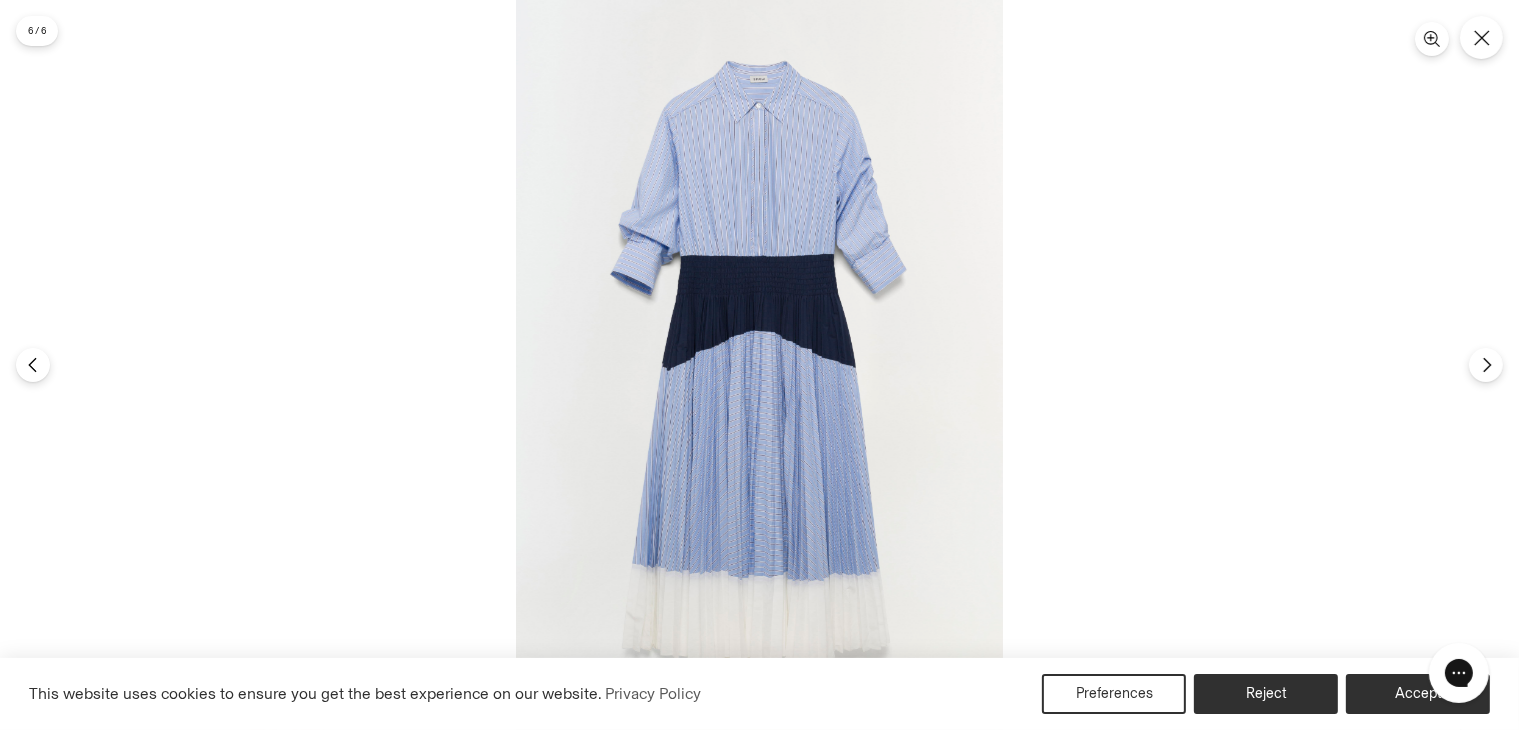 click at bounding box center (759, 365) 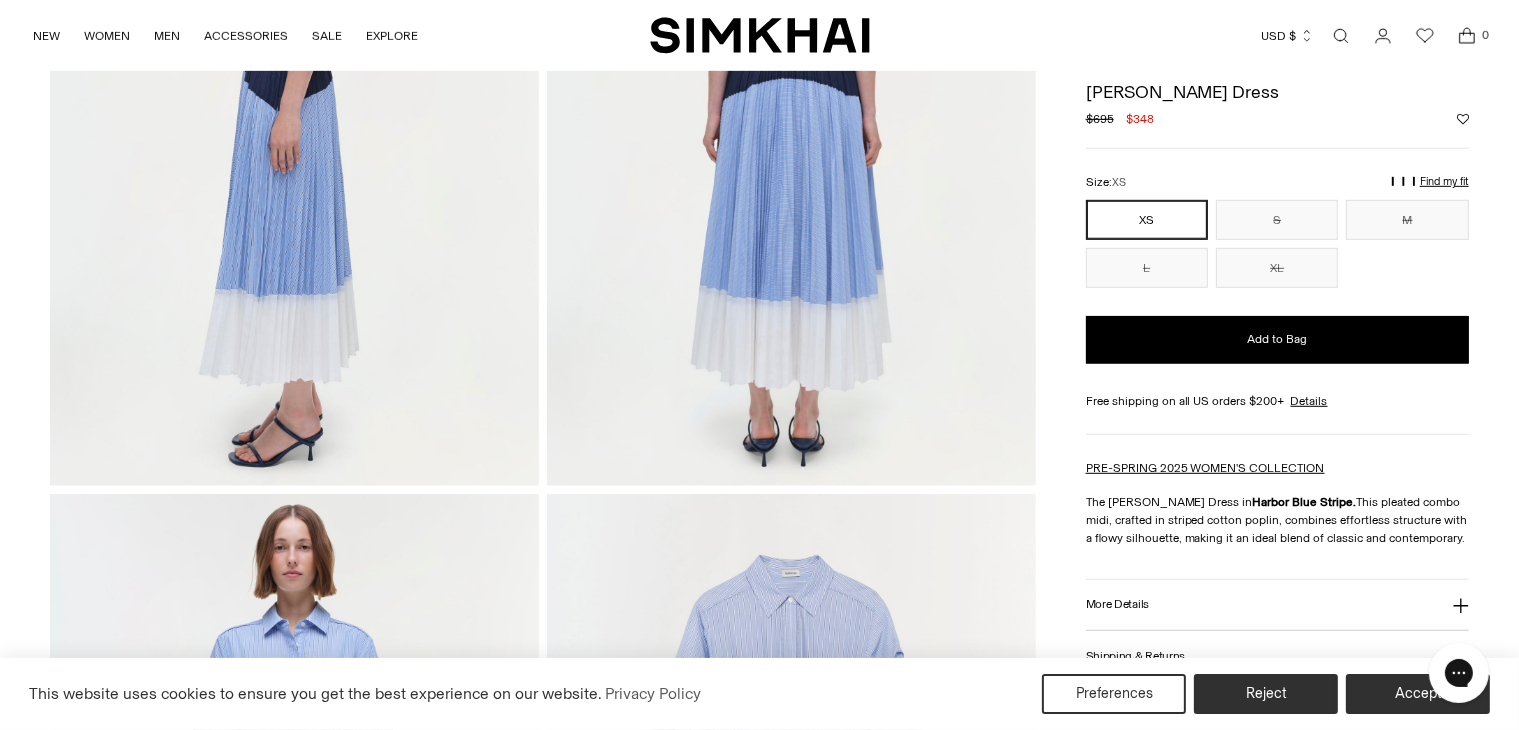 scroll, scrollTop: 1100, scrollLeft: 0, axis: vertical 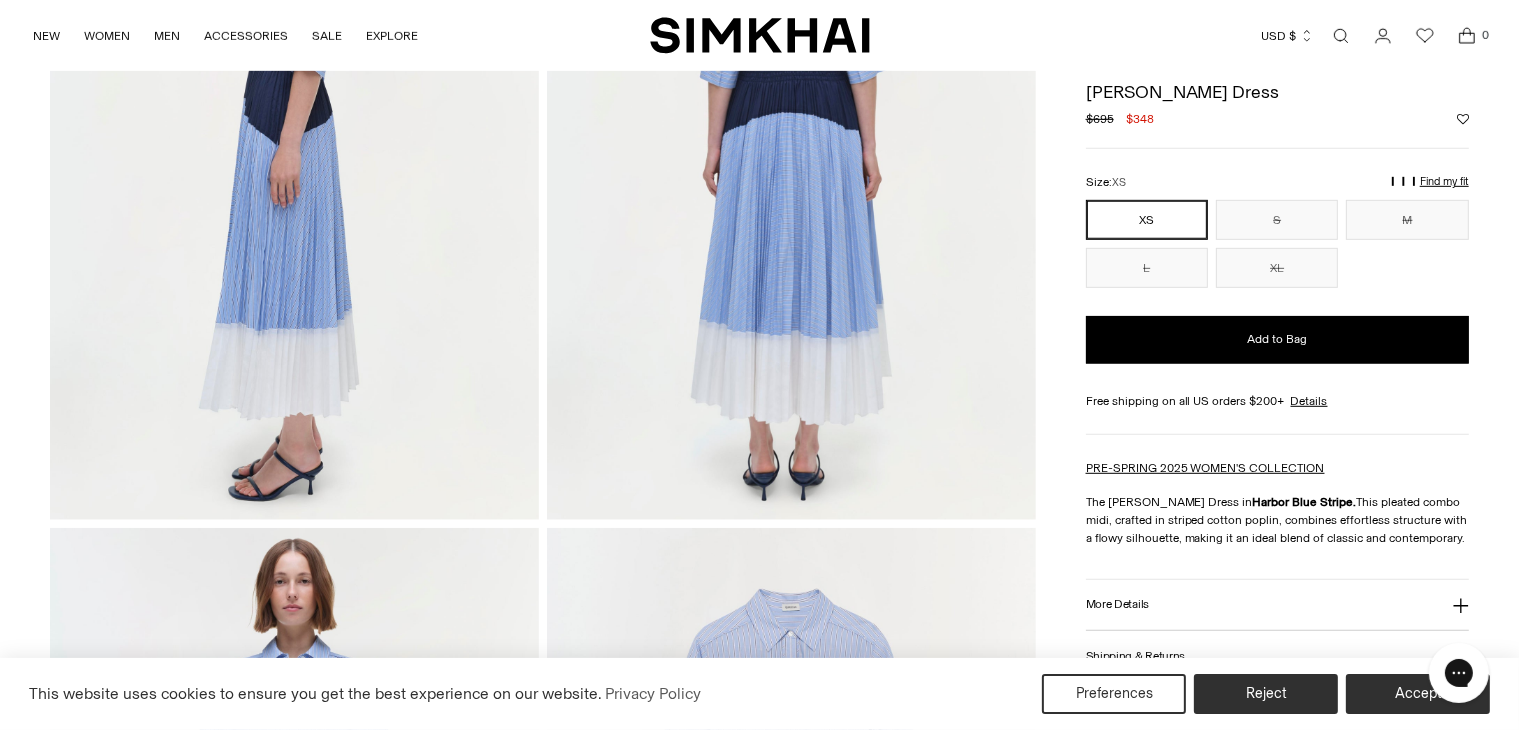 click on "Home
/
[PERSON_NAME] Dress
[PERSON_NAME] Dress
Regular price
$695
$348
Unit price
/ per
Final Sale" at bounding box center [759, 152] 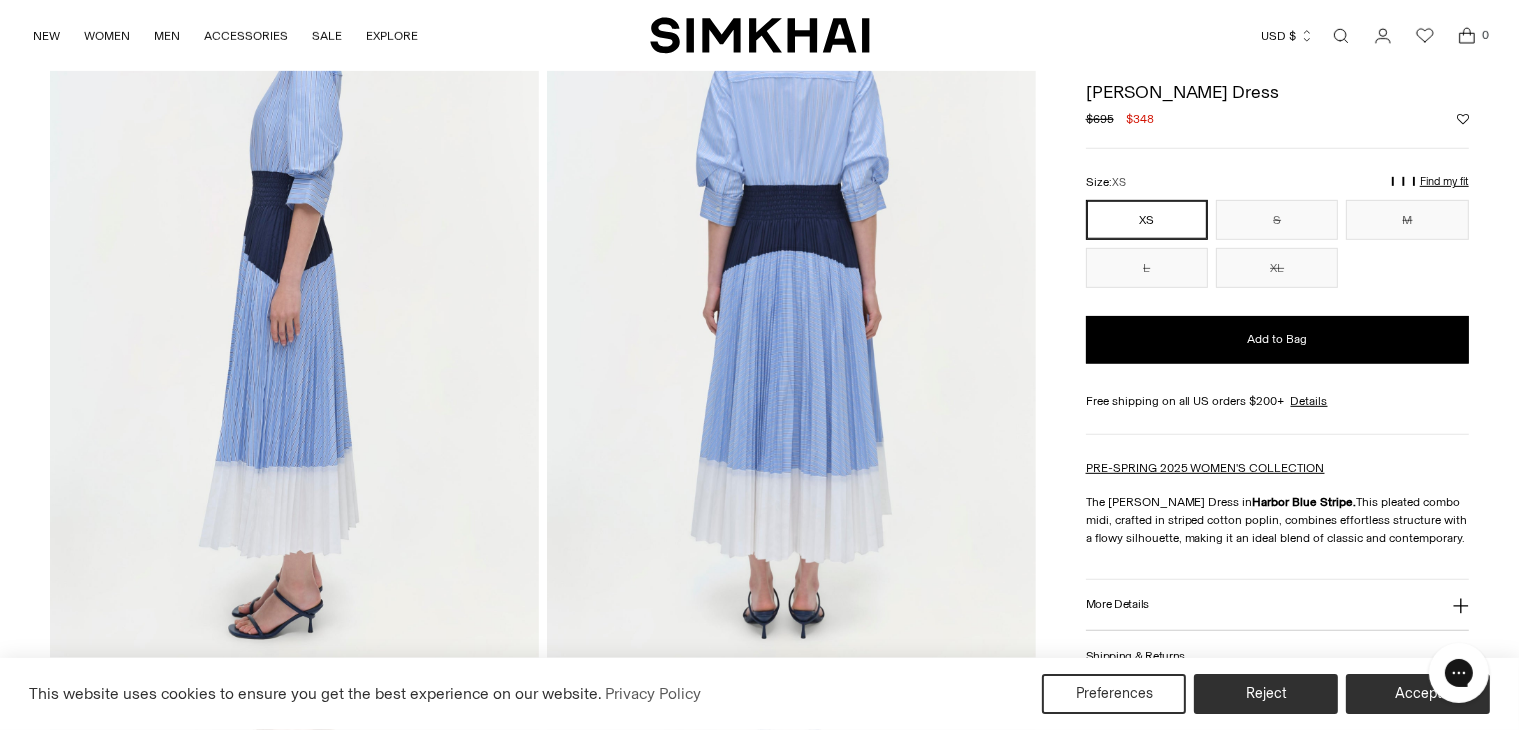 scroll, scrollTop: 700, scrollLeft: 0, axis: vertical 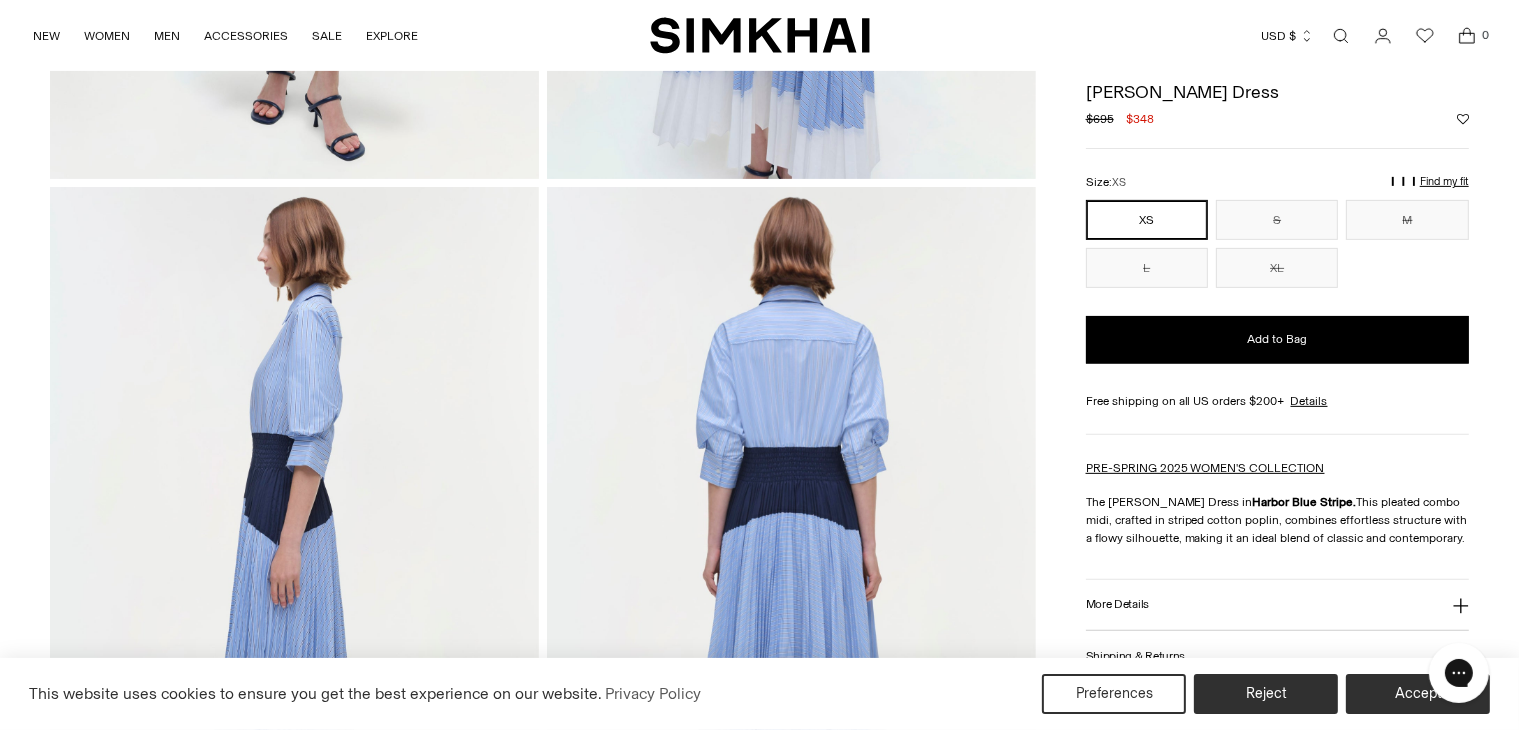 click at bounding box center [791, 553] 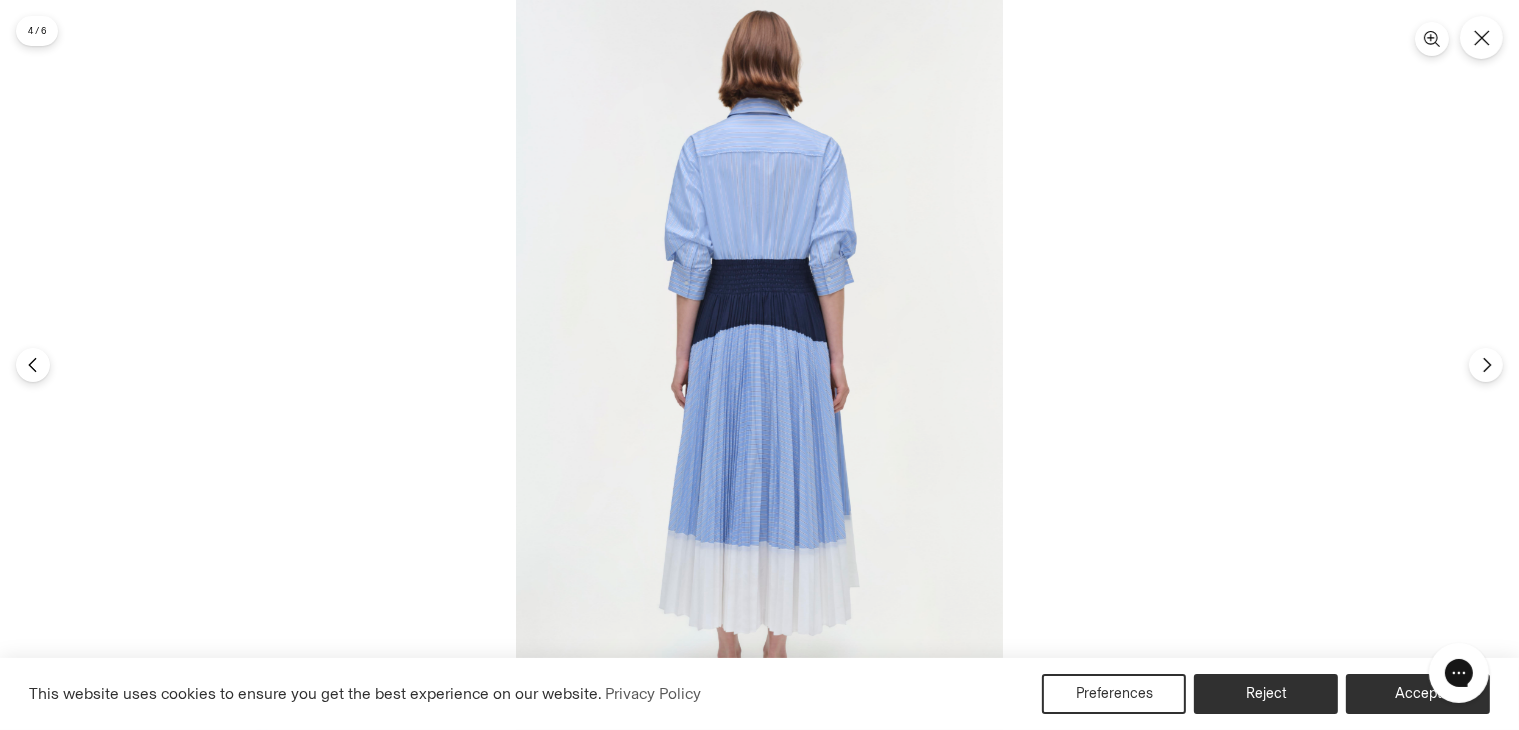 click at bounding box center [759, 365] 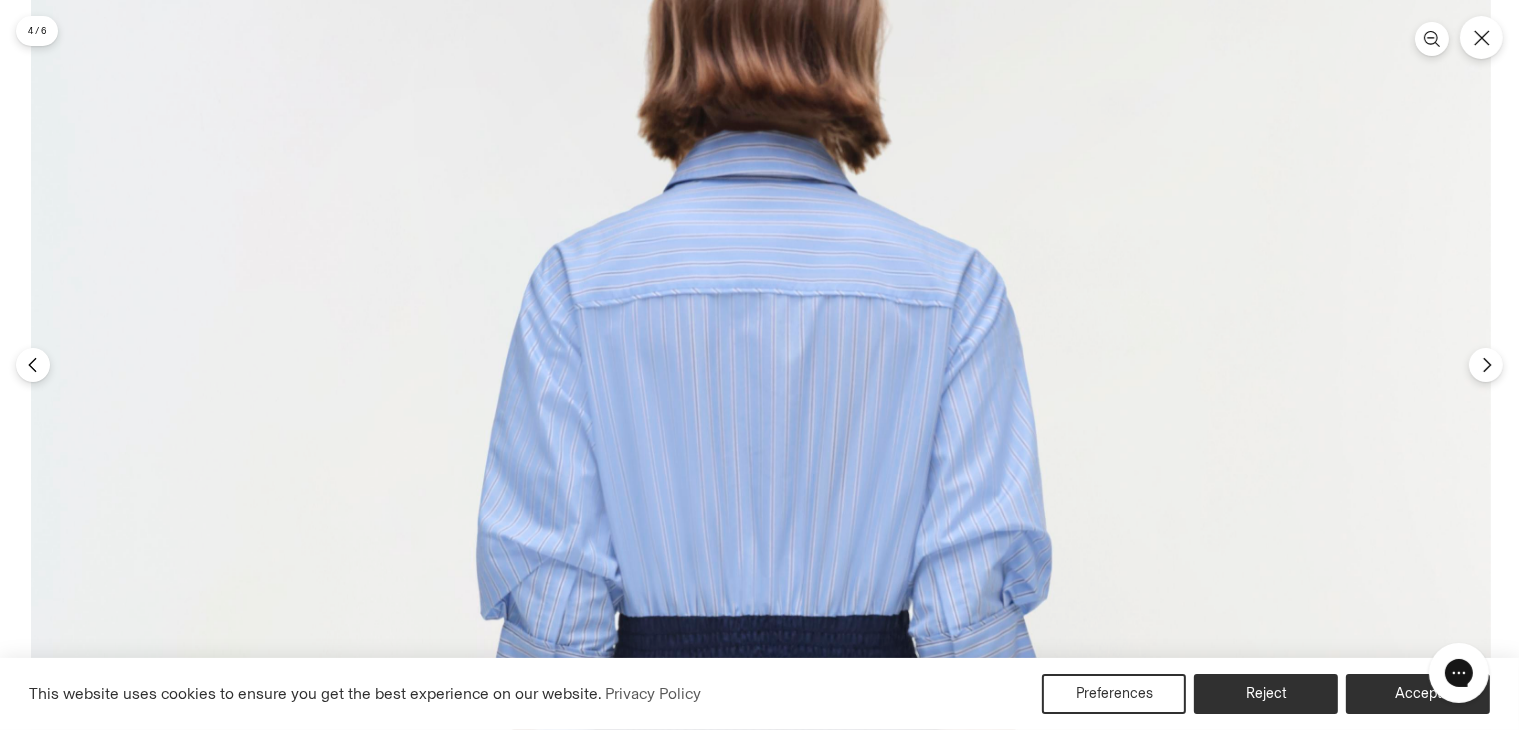 click at bounding box center (761, 933) 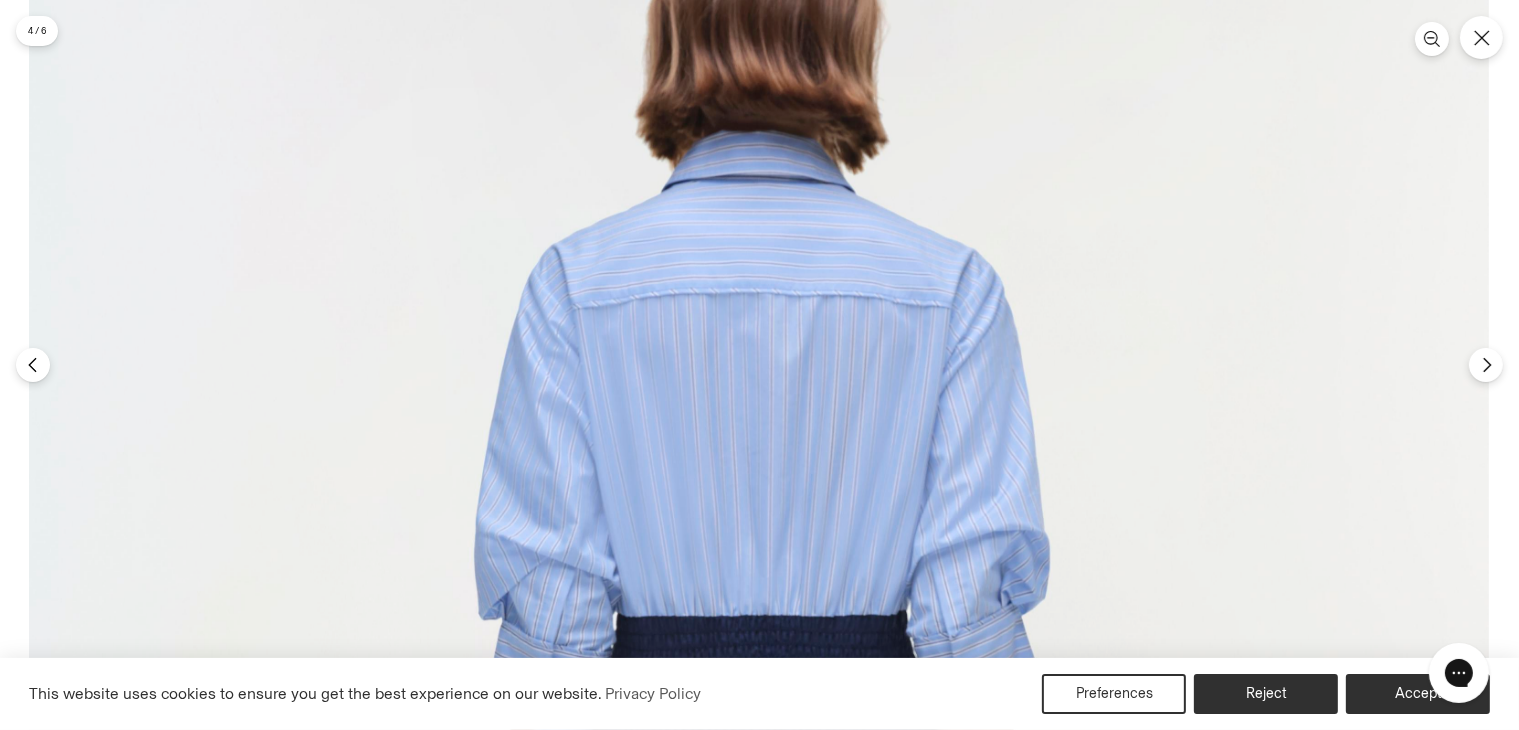 click at bounding box center [759, 933] 